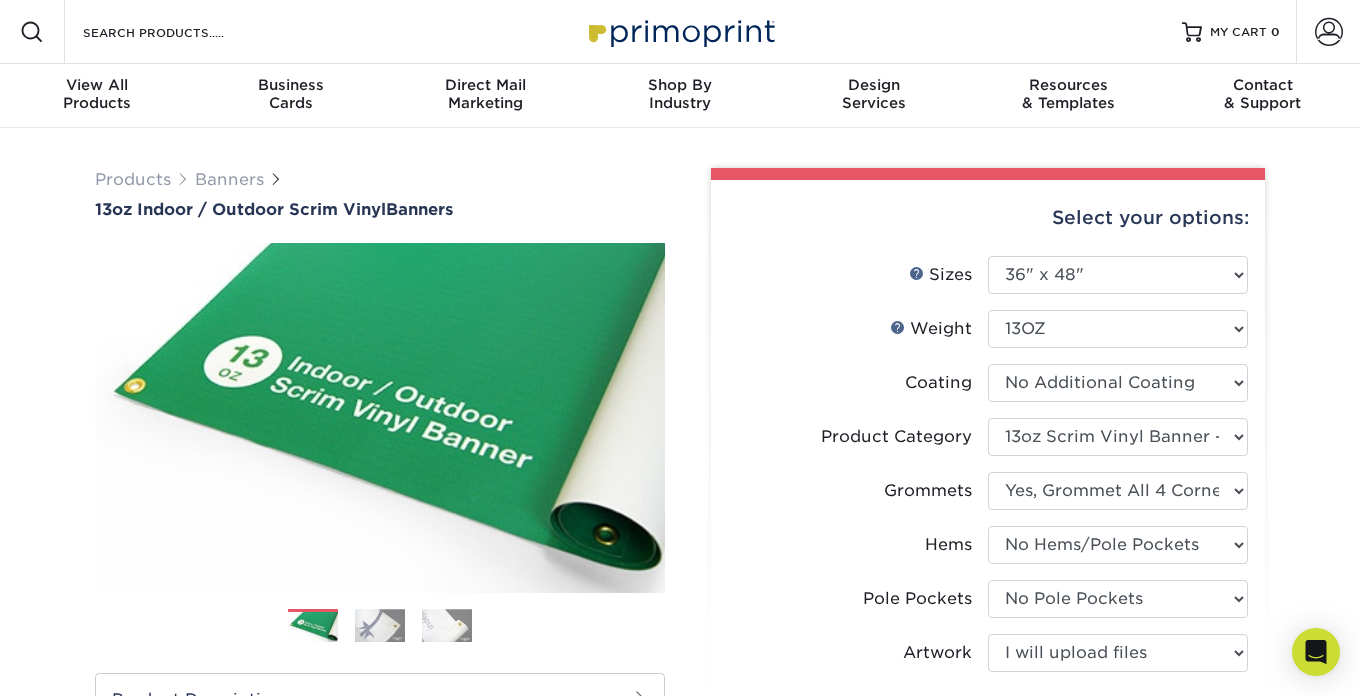 select on "36.00x48.00" 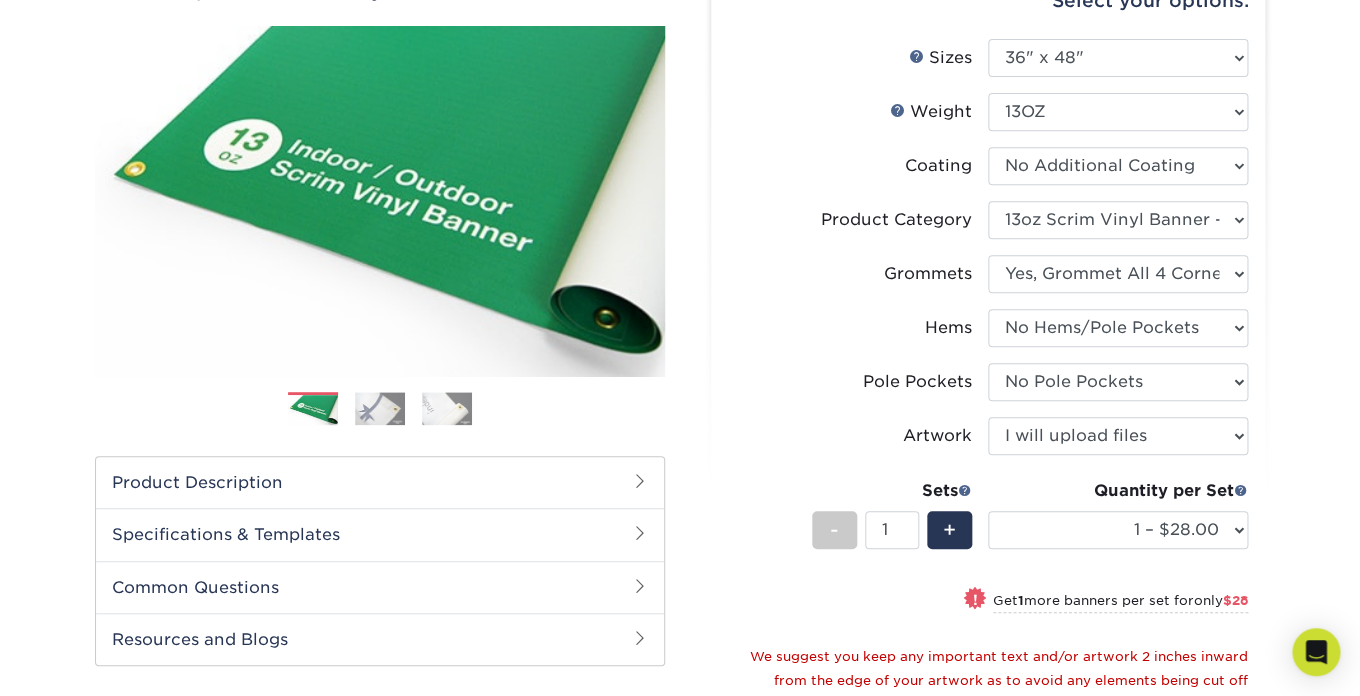 scroll, scrollTop: 217, scrollLeft: 0, axis: vertical 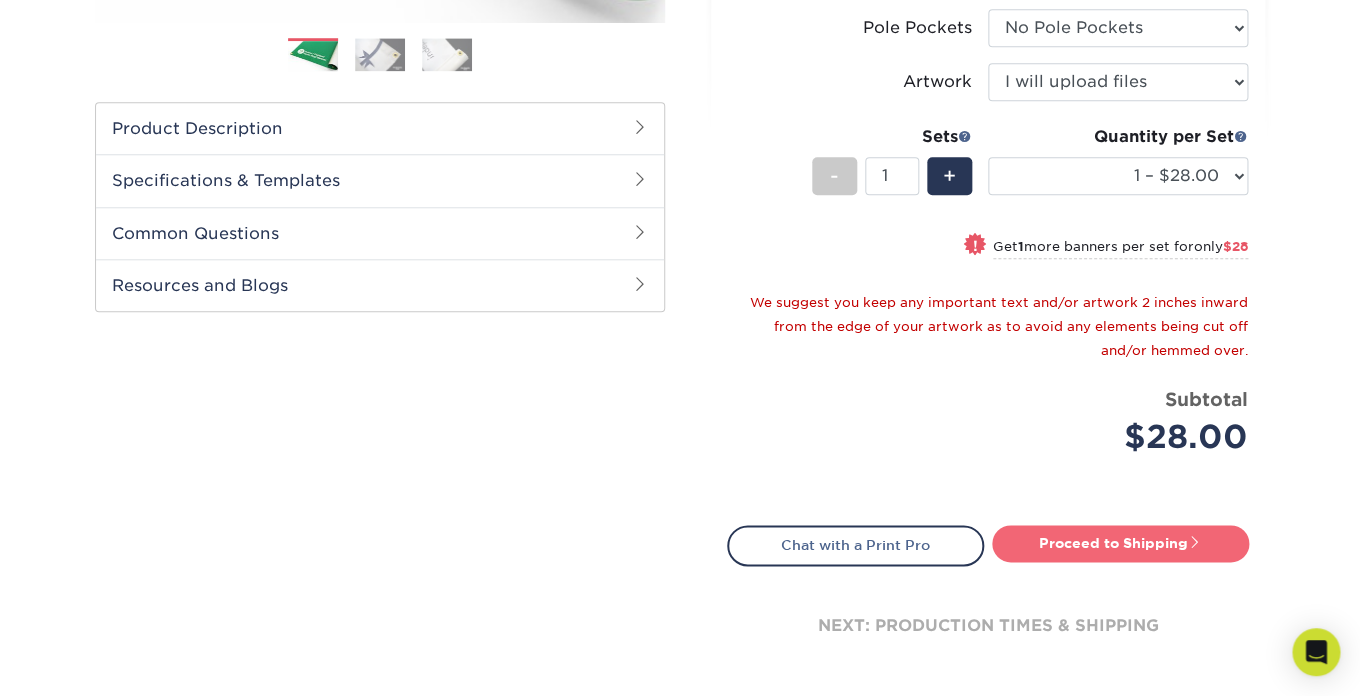 click on "Proceed to Shipping" at bounding box center (1120, 543) 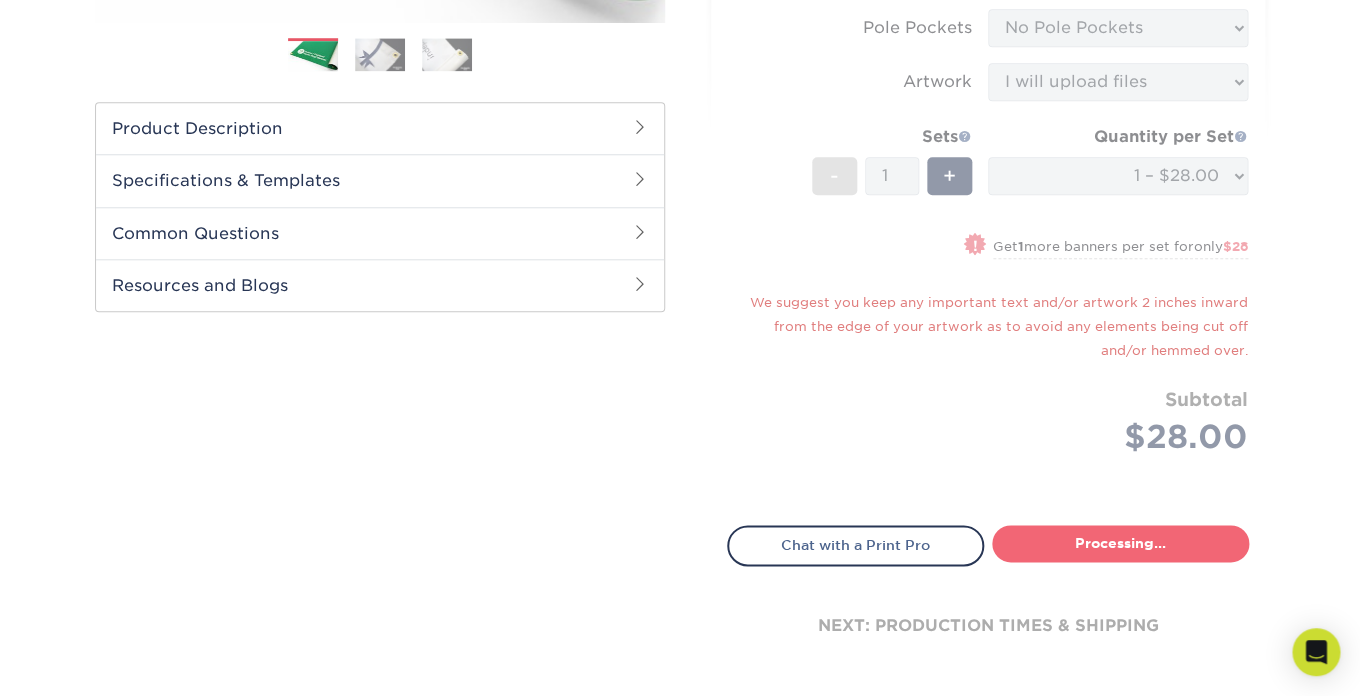type on "Set 1" 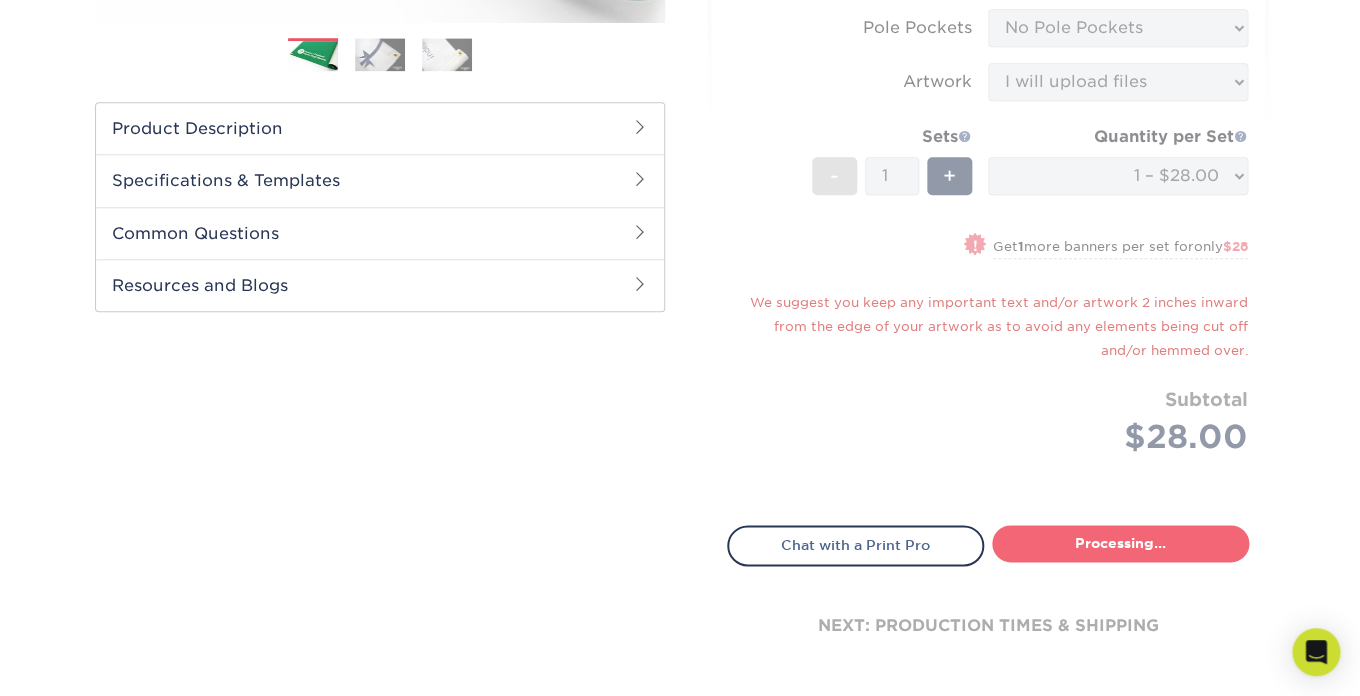 select on "d5a35755-e816-4920-aa76-5a02e201b715" 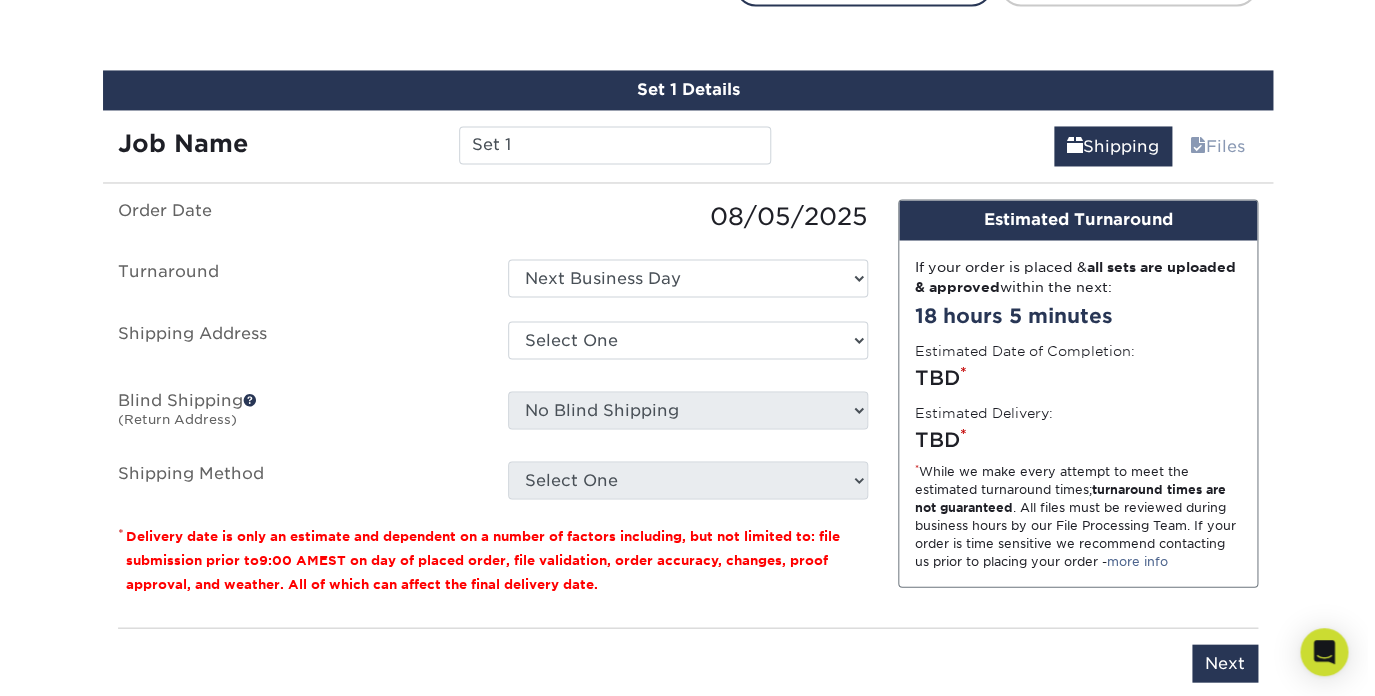 scroll, scrollTop: 1150, scrollLeft: 0, axis: vertical 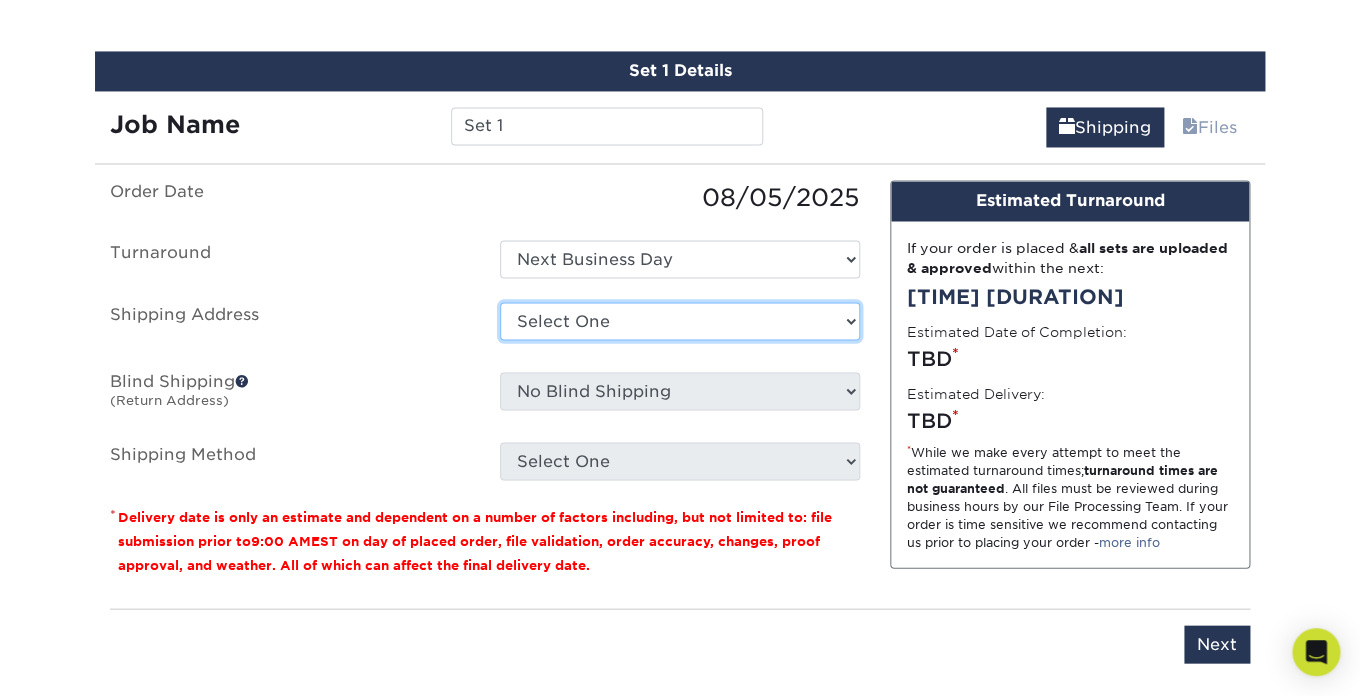 select on "newaddress" 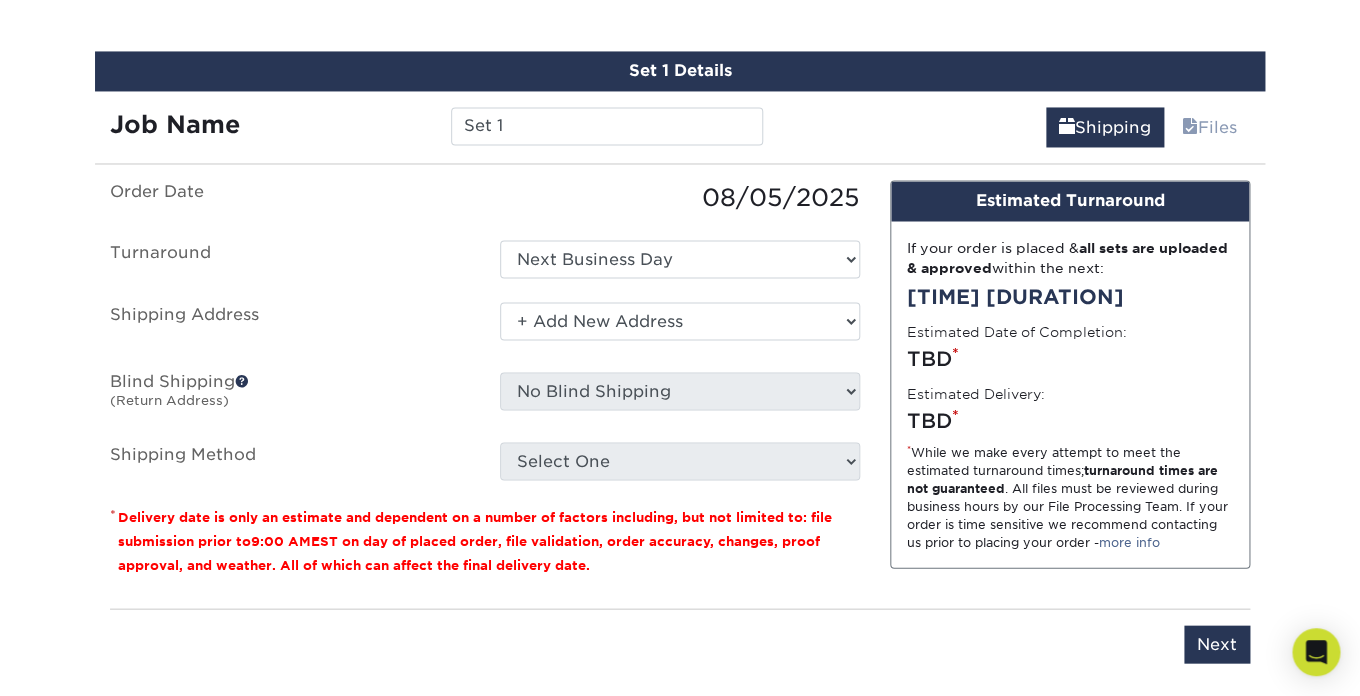 click on "+ Add New Address" at bounding box center (0, 0) 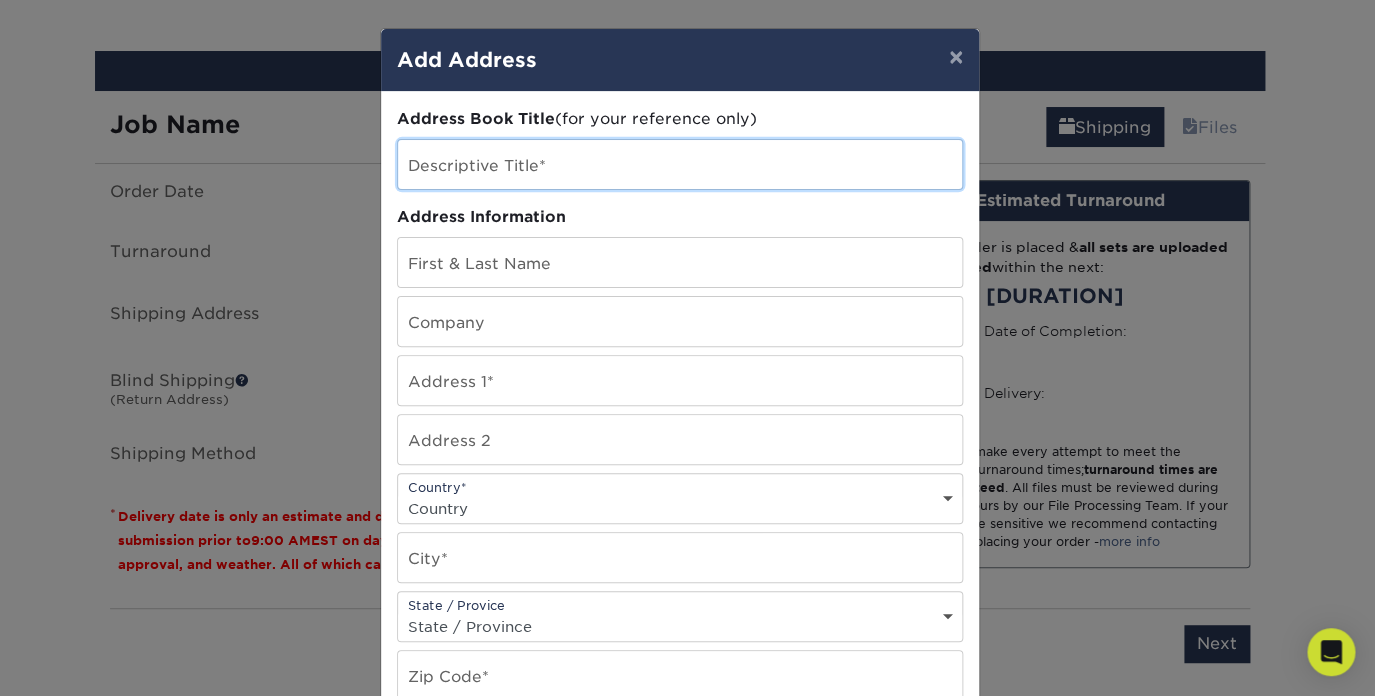 click at bounding box center [680, 164] 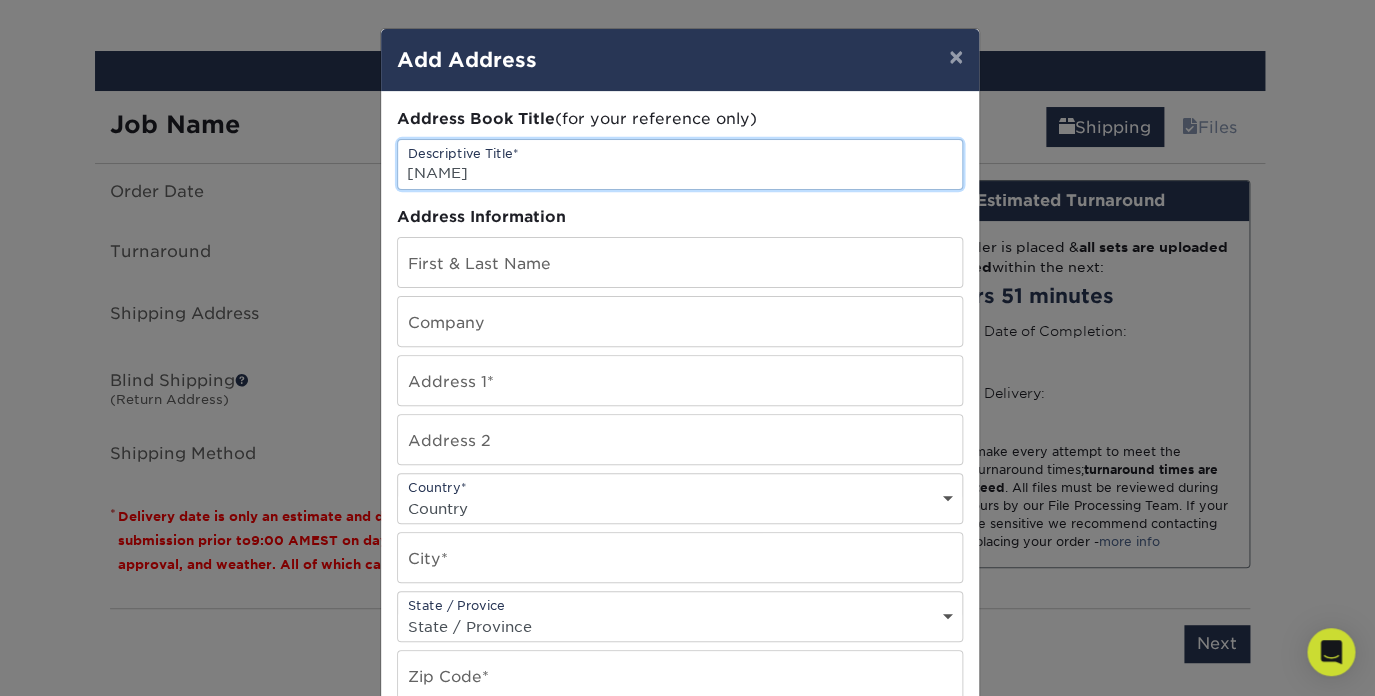 type on "Robin Ryder Banner" 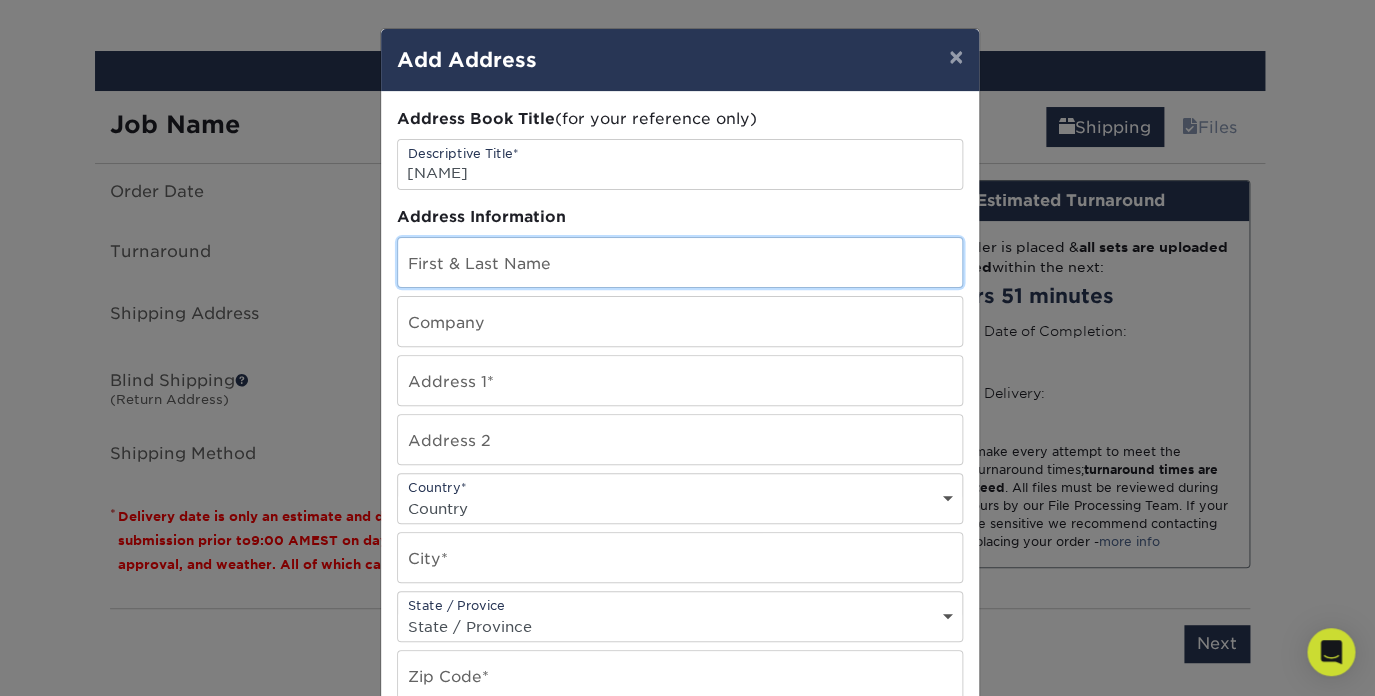 click at bounding box center [680, 262] 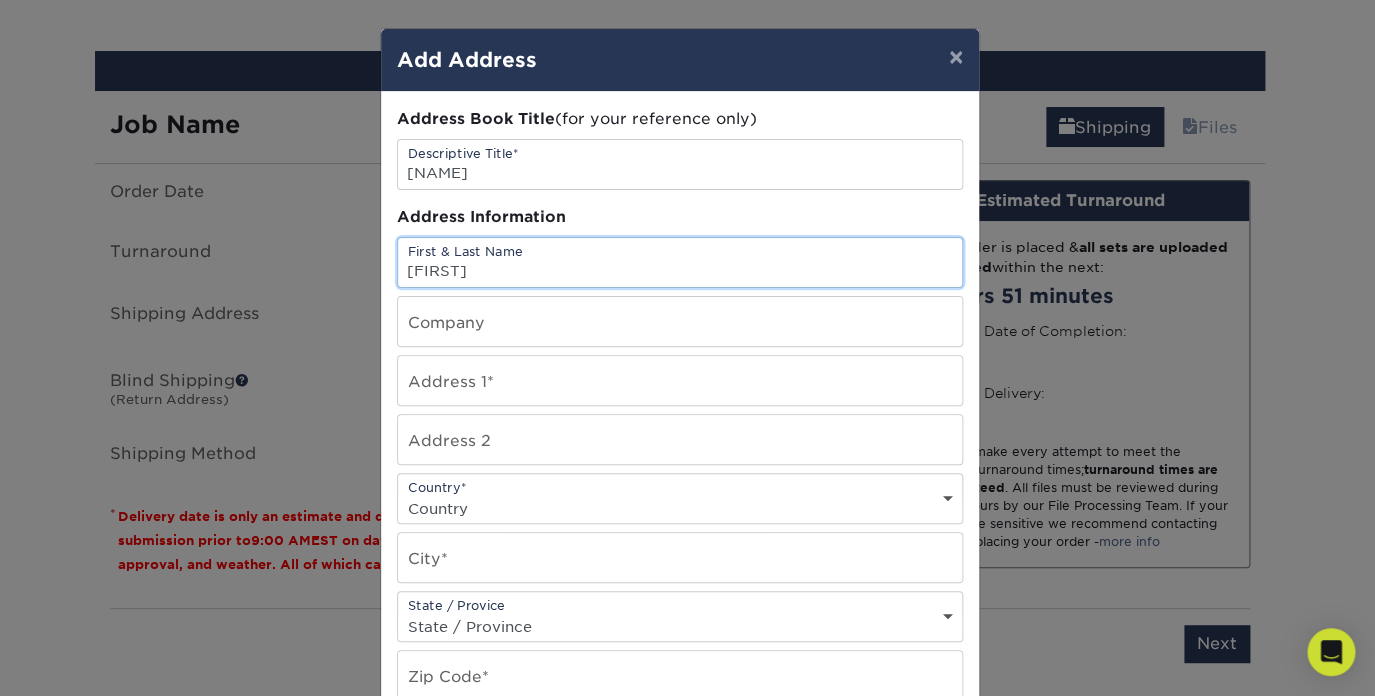 type on "[FIRST]" 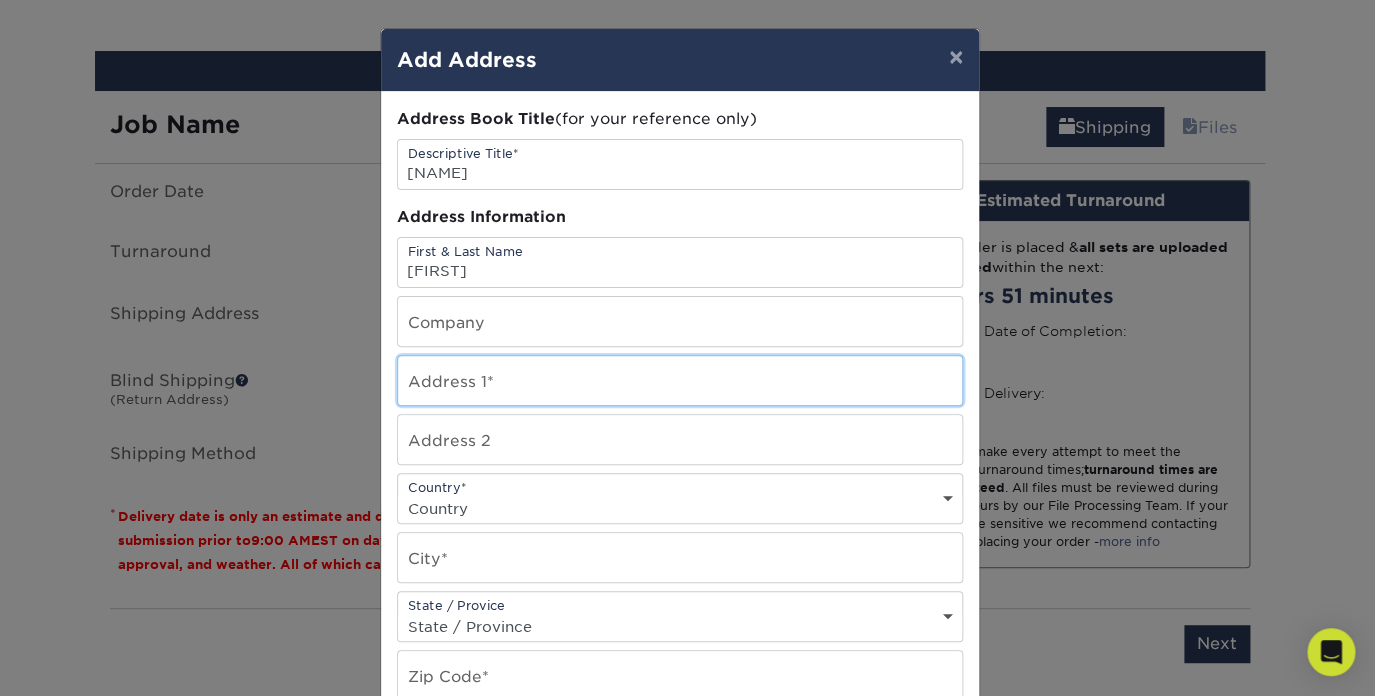 type on "172 CHURCHILLS LN" 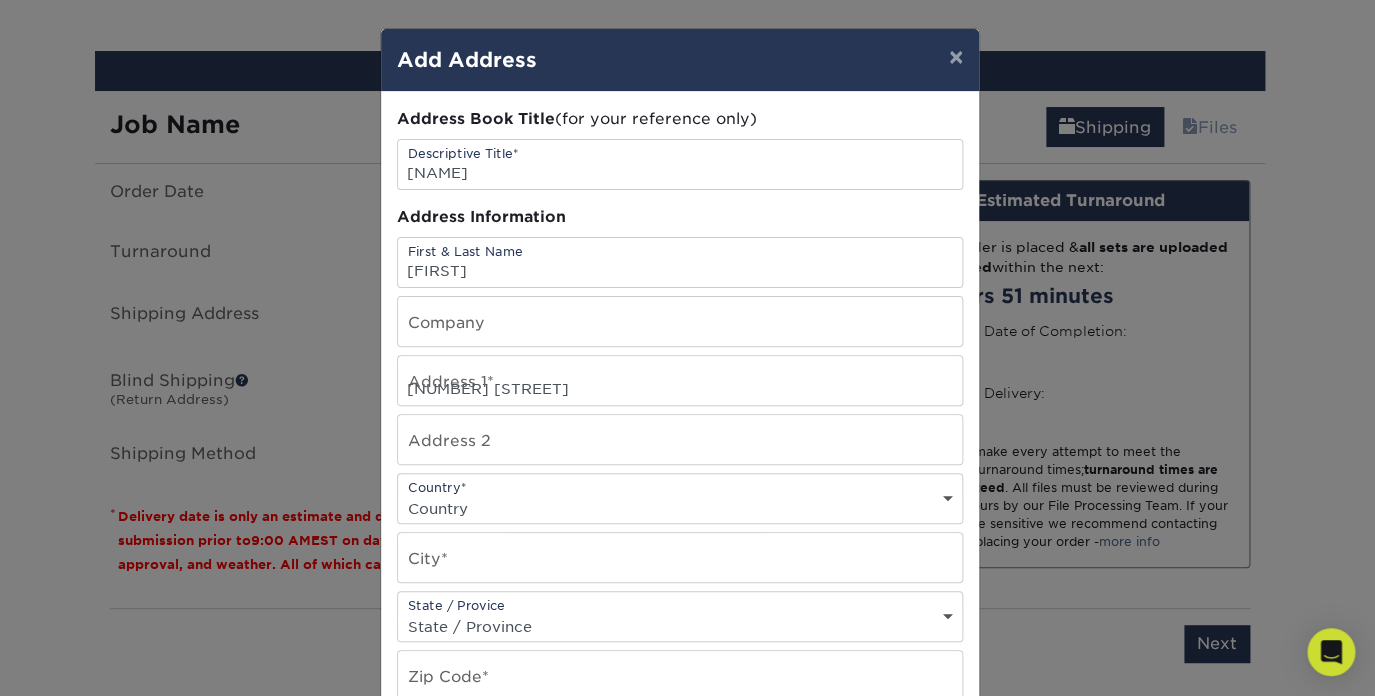 select on "US" 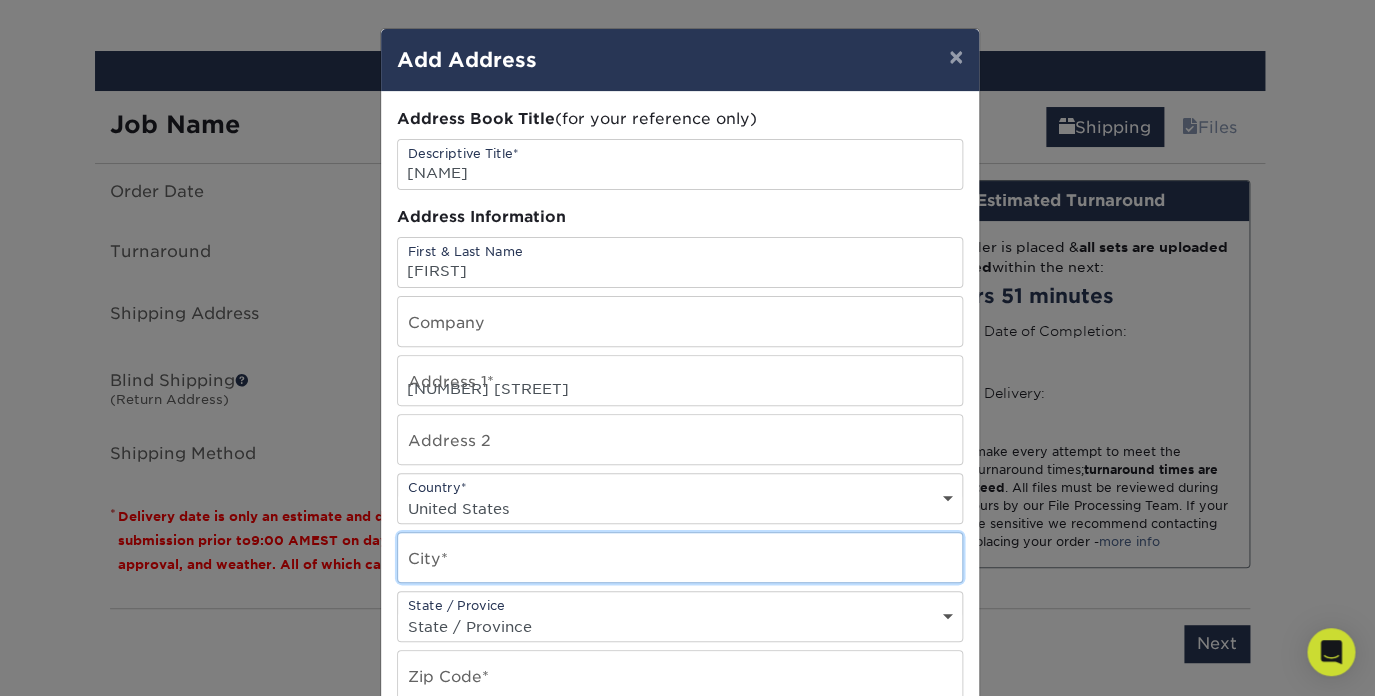 type on "MILTON" 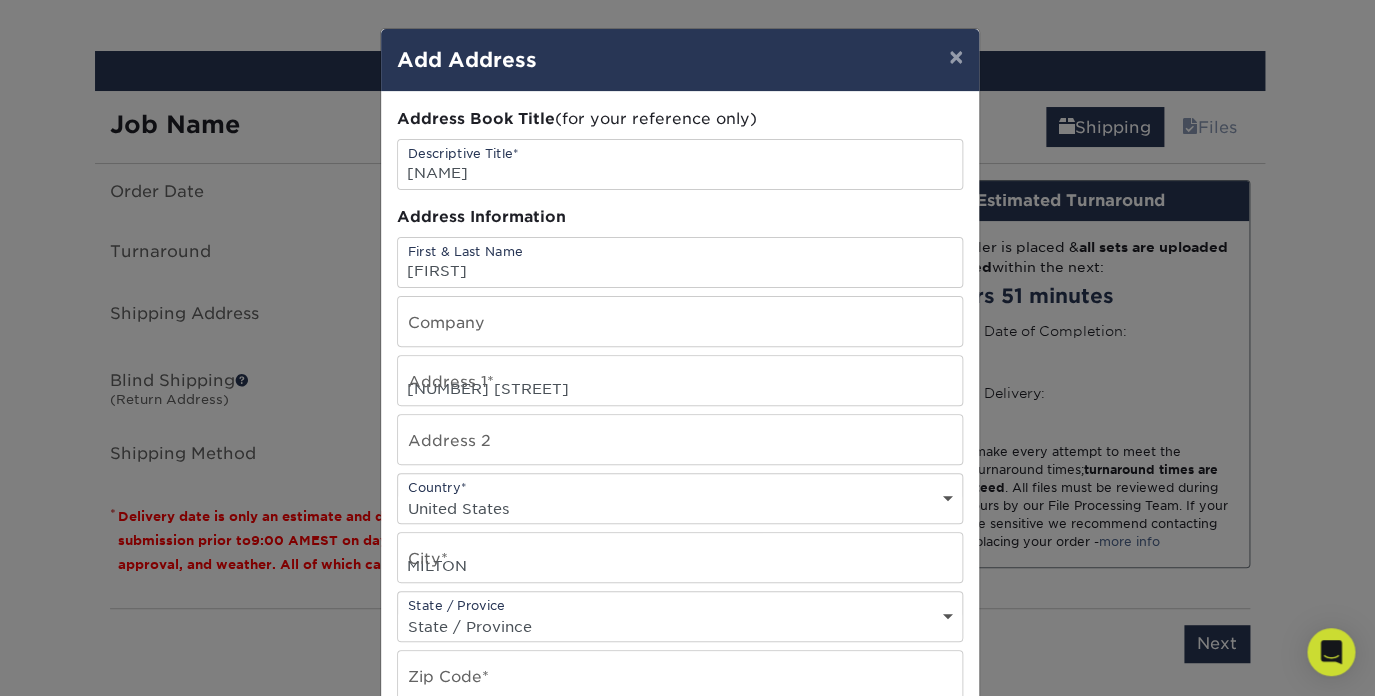 select on "MA" 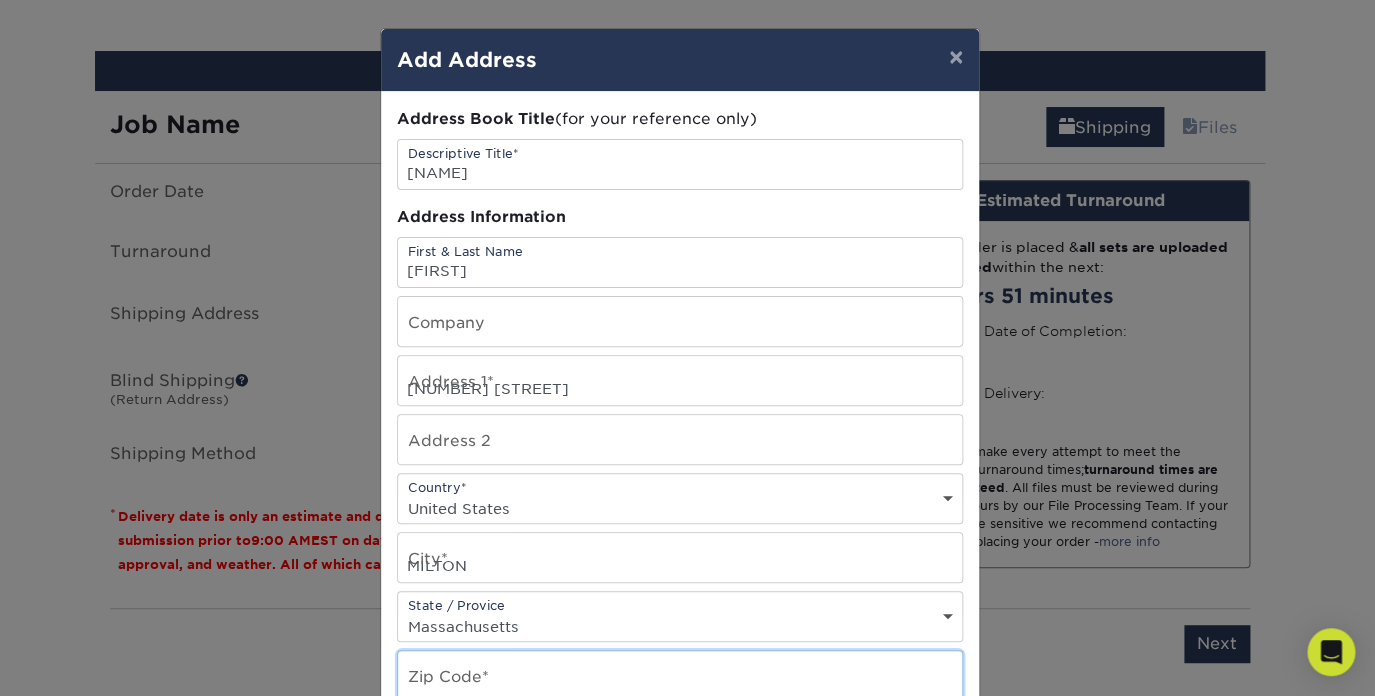 type on "02186" 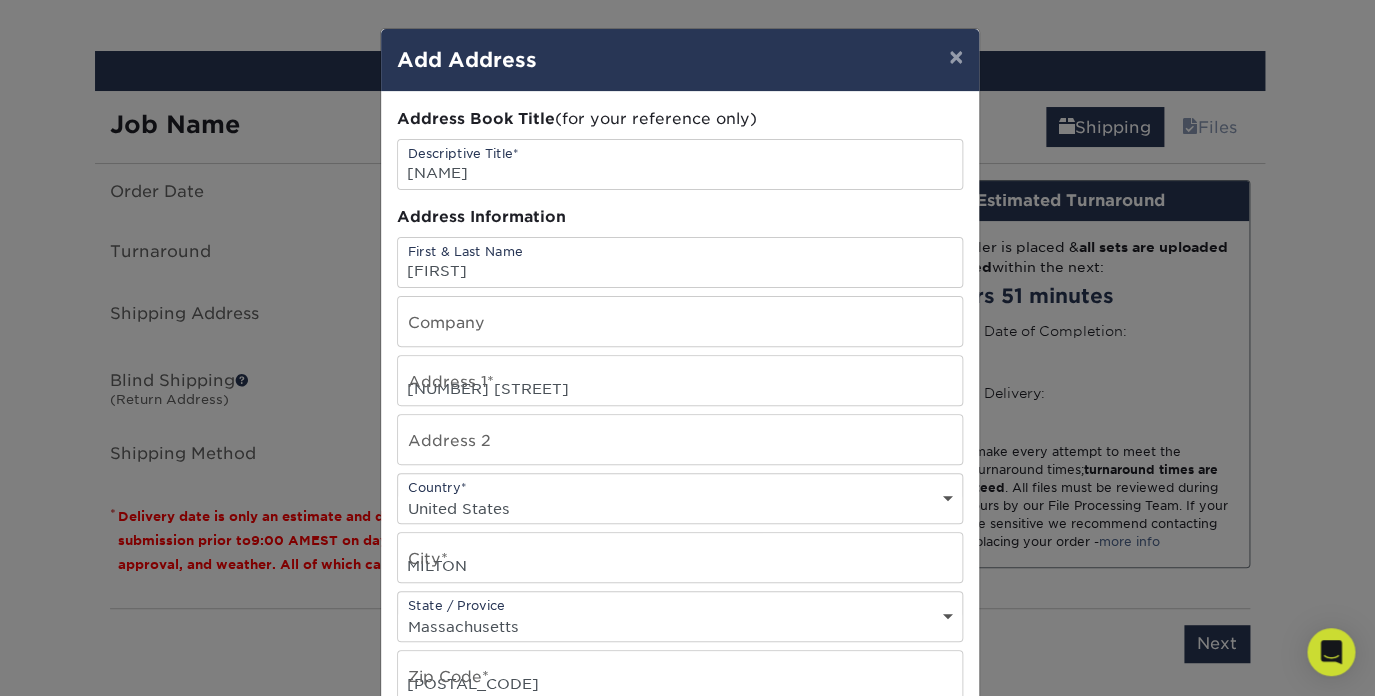 type on "6173089341" 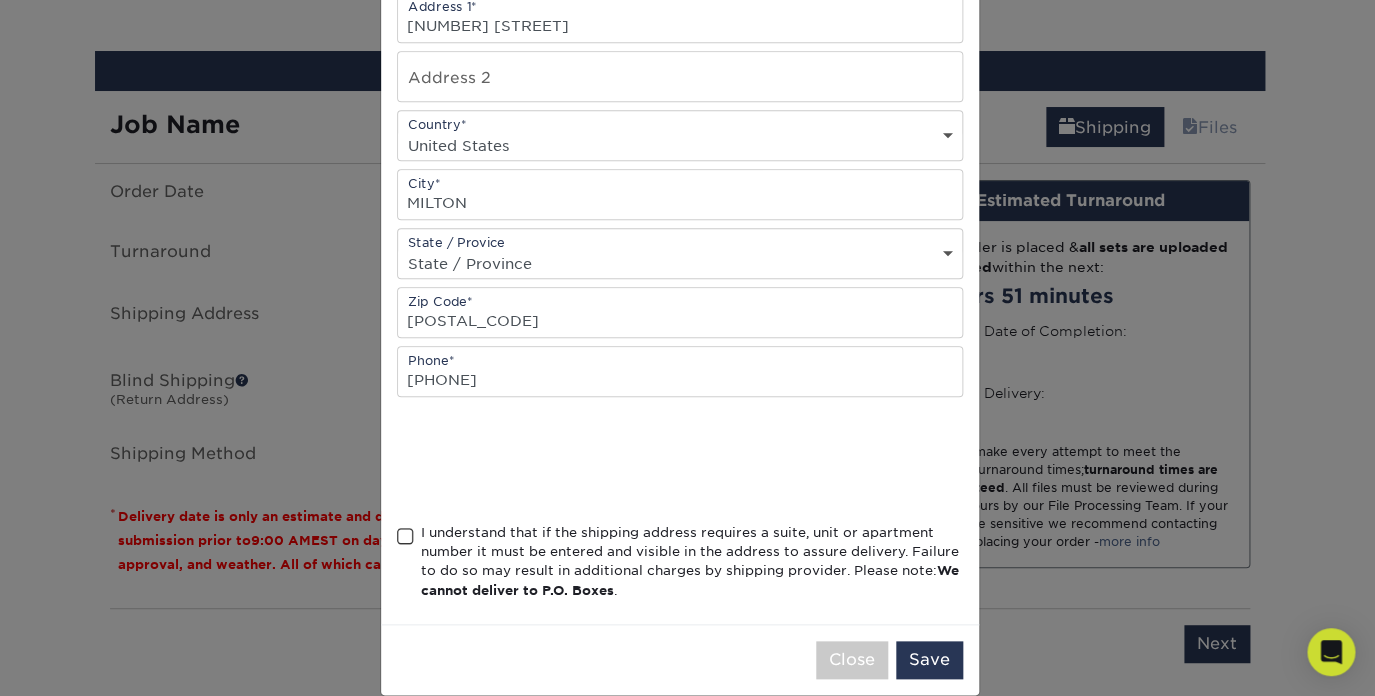 scroll, scrollTop: 368, scrollLeft: 0, axis: vertical 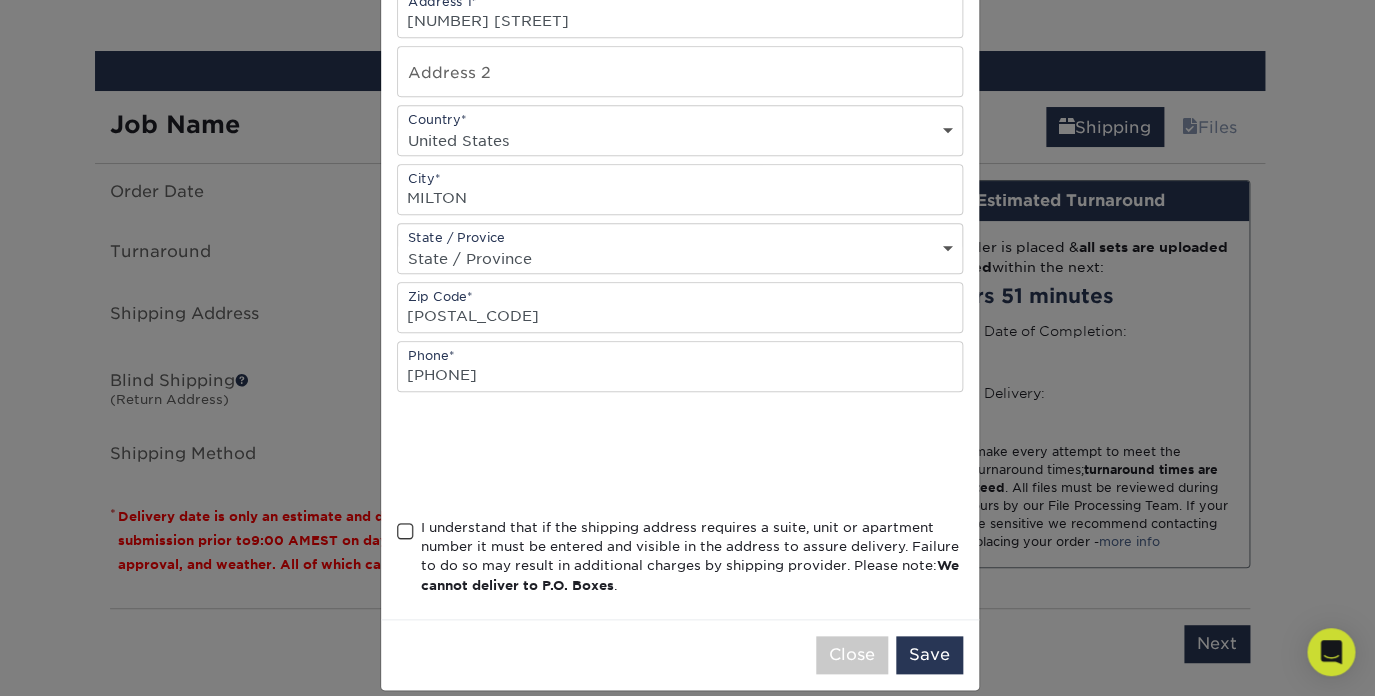 click at bounding box center (405, 531) 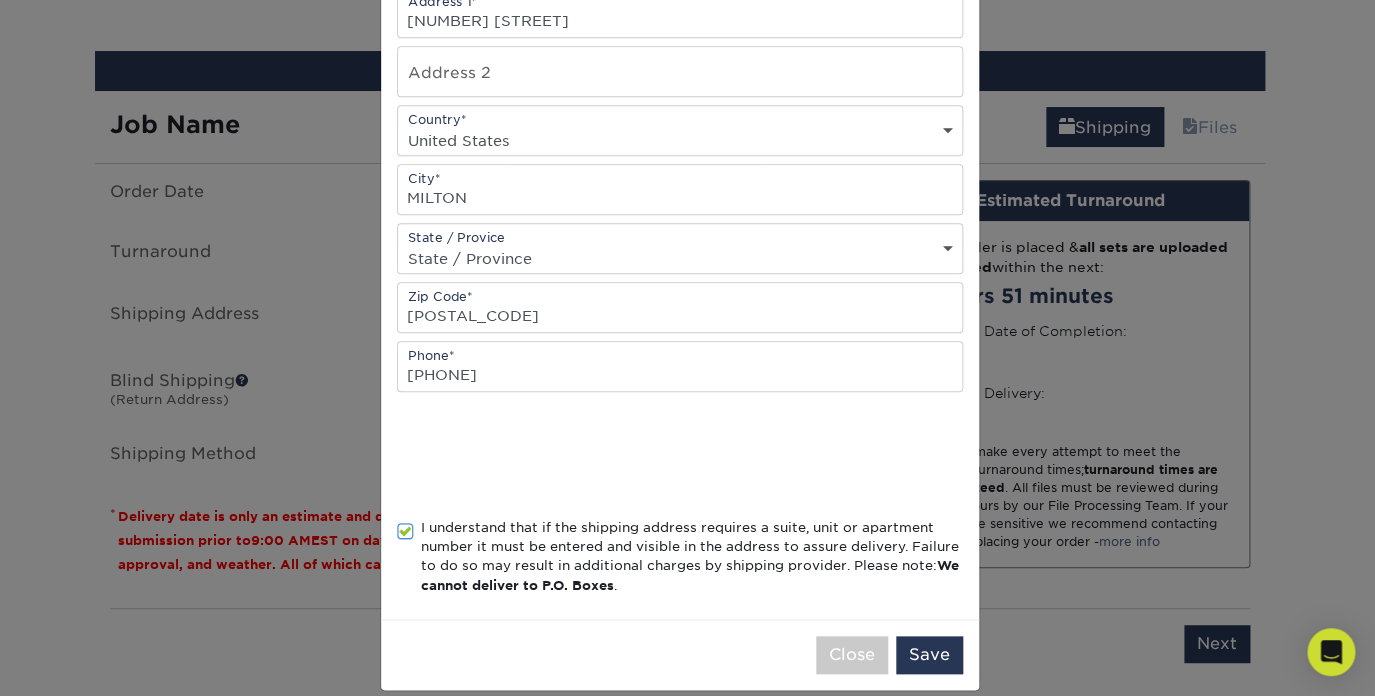 scroll, scrollTop: 403, scrollLeft: 0, axis: vertical 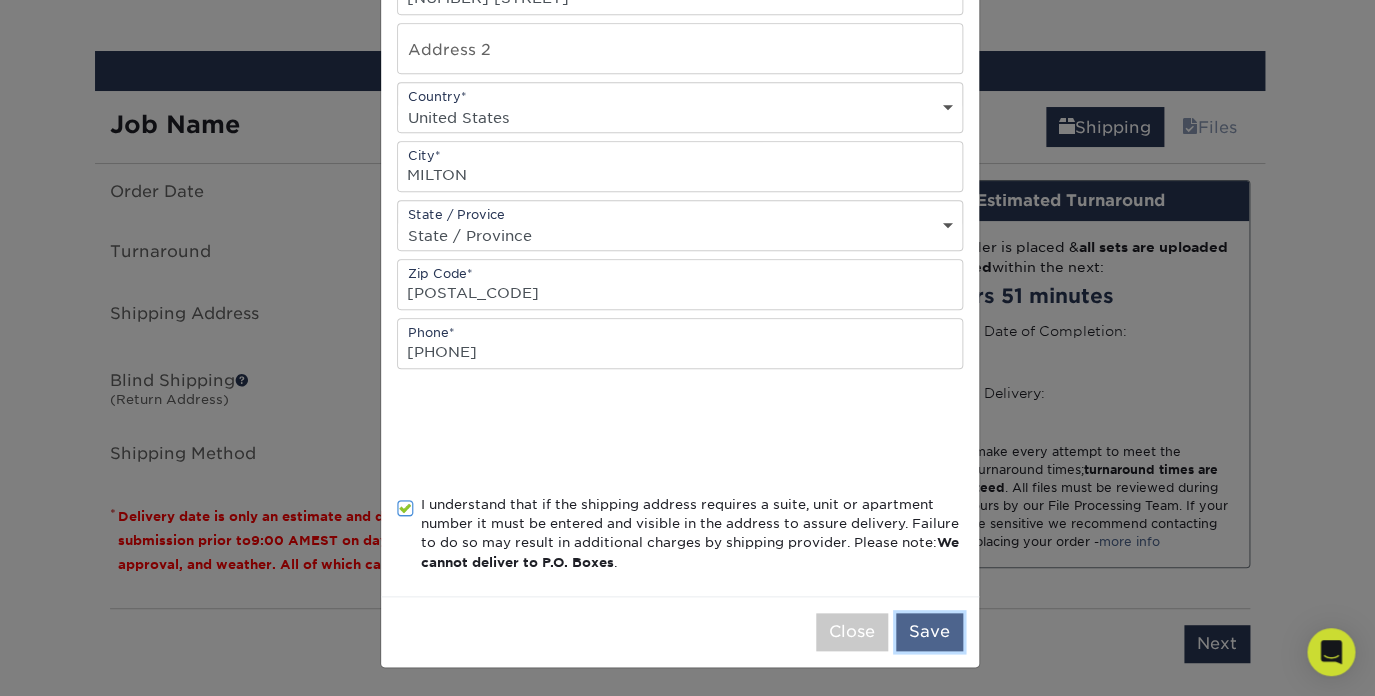 click on "Save" at bounding box center [929, 632] 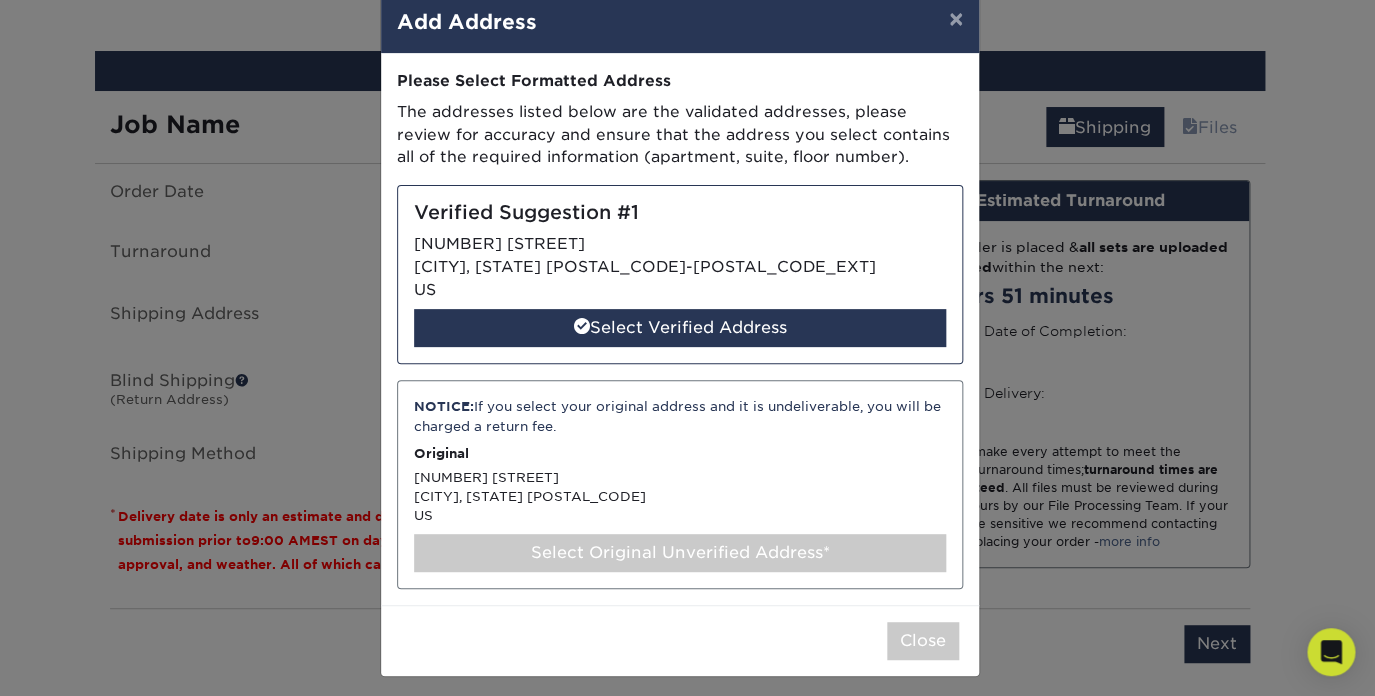 scroll, scrollTop: 47, scrollLeft: 0, axis: vertical 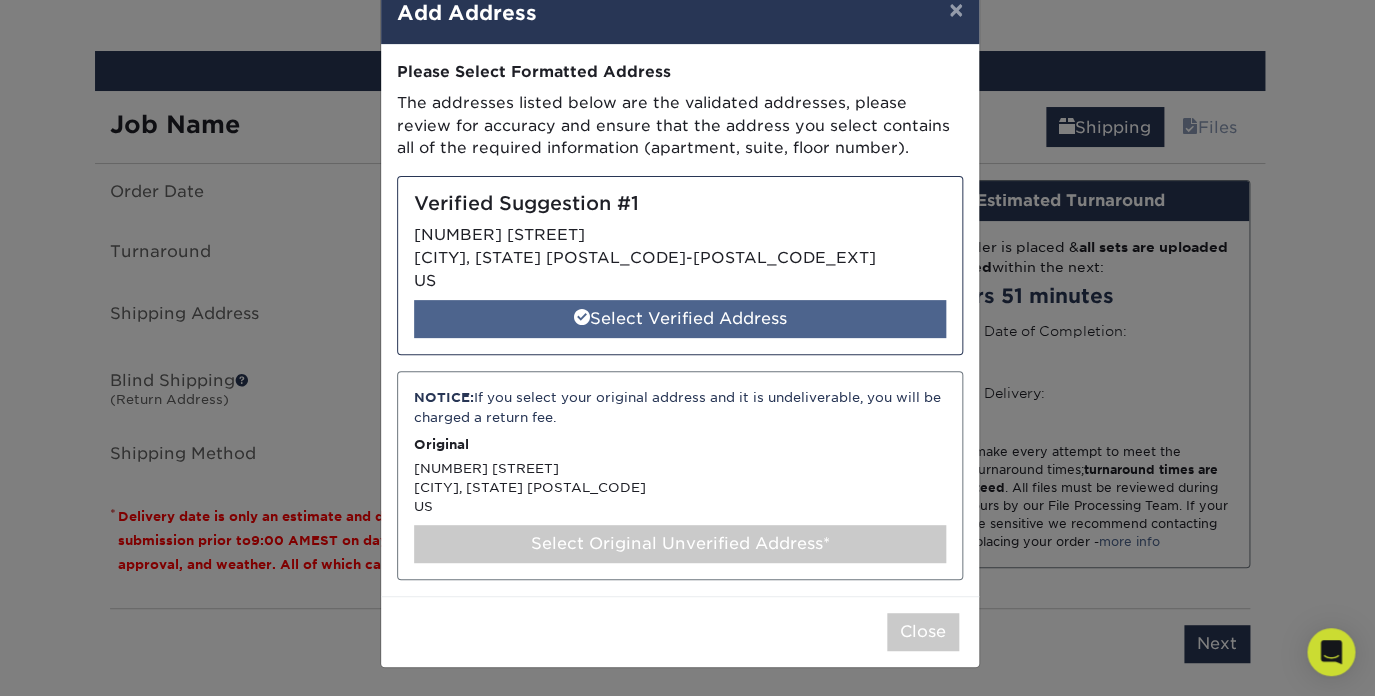 click on "Select Verified Address" at bounding box center [680, 319] 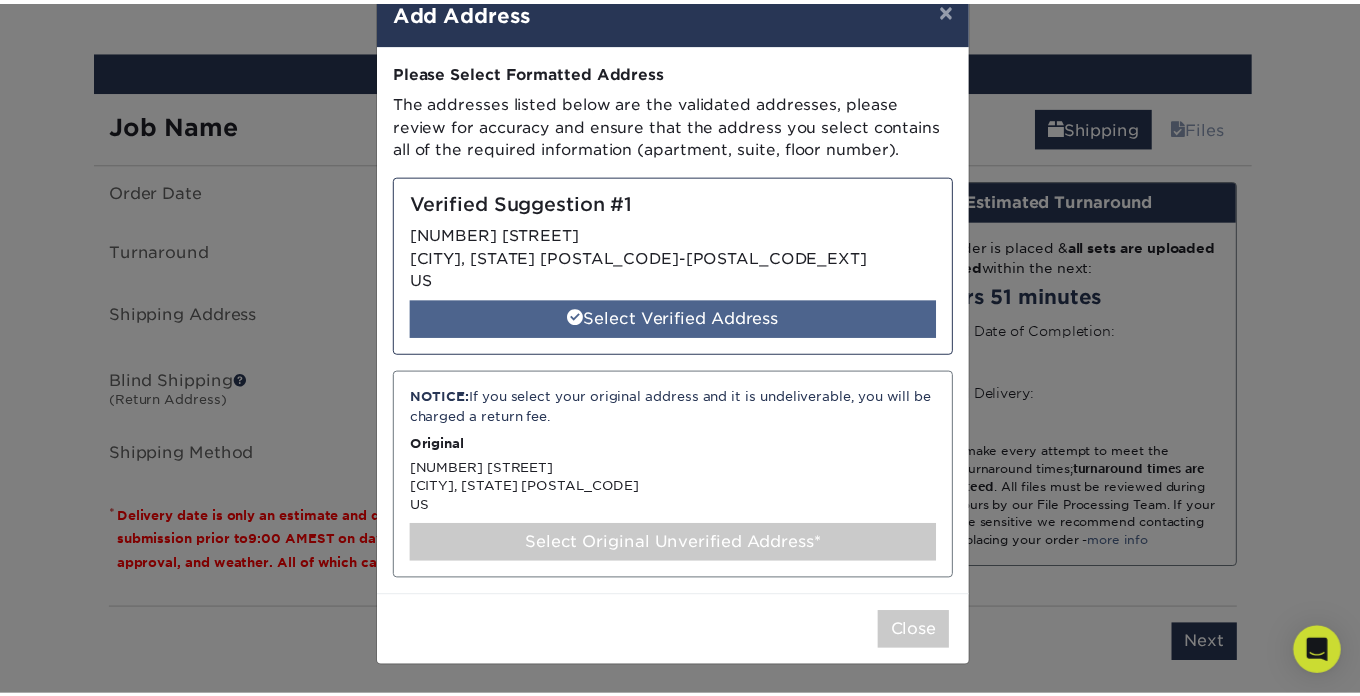 scroll, scrollTop: 0, scrollLeft: 0, axis: both 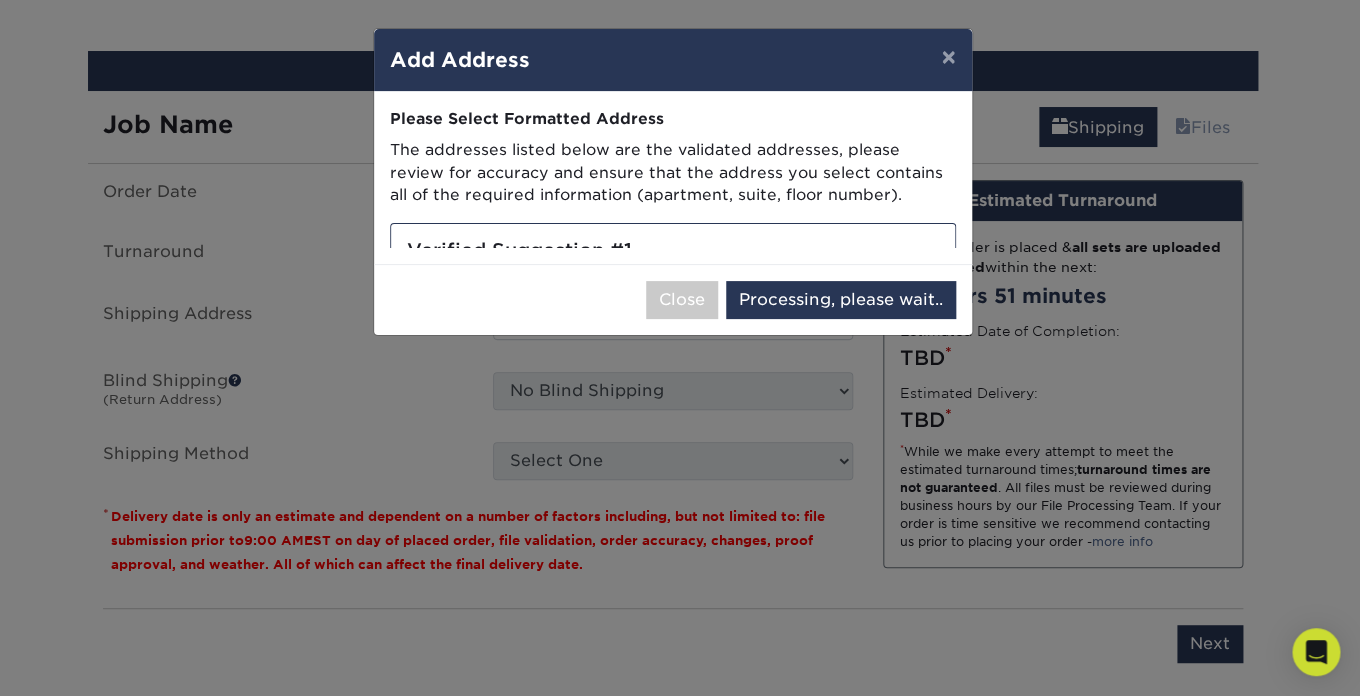 select on "284763" 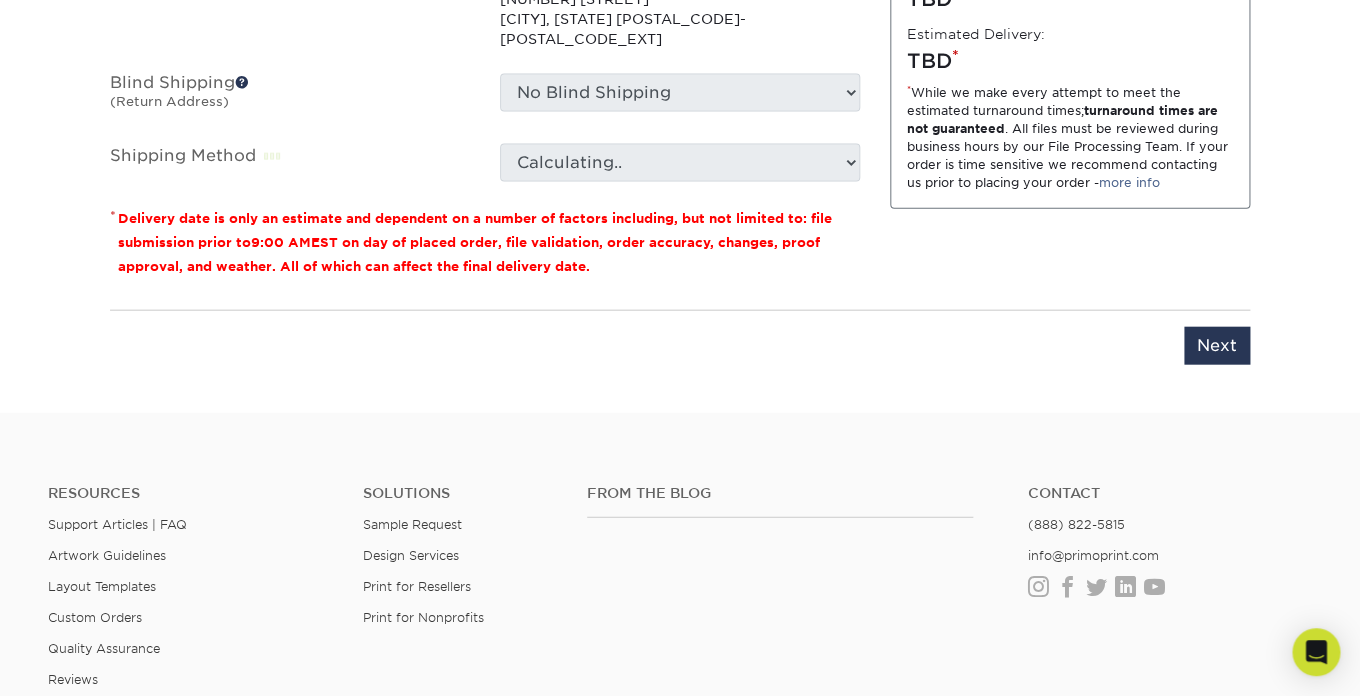 scroll, scrollTop: 1511, scrollLeft: 0, axis: vertical 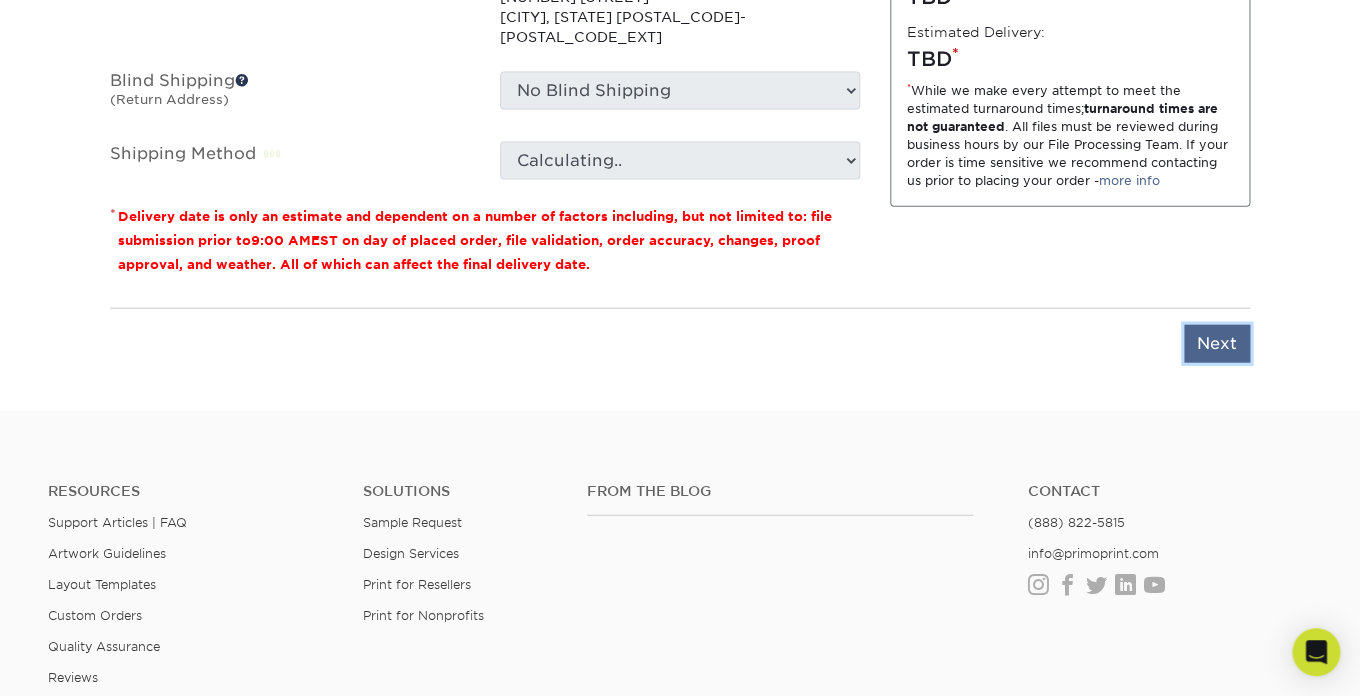 click on "Next" at bounding box center (1217, 344) 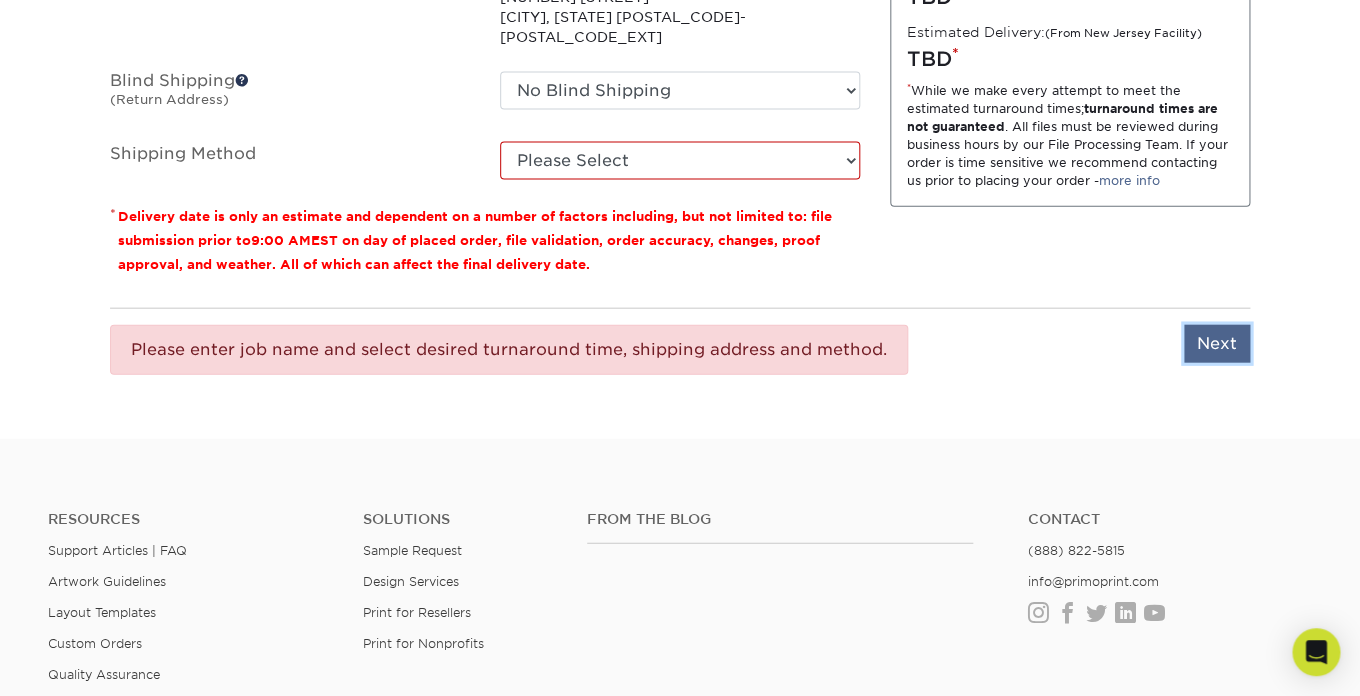 click on "Next" at bounding box center (1217, 344) 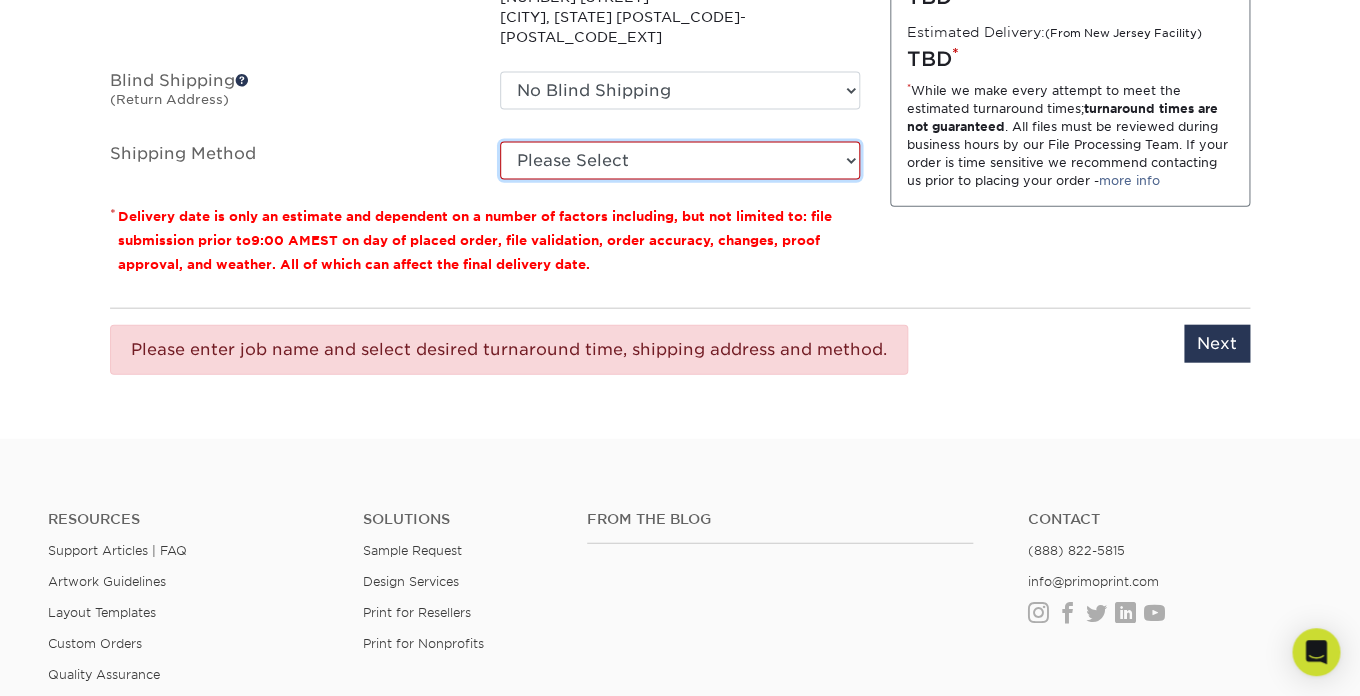 select on "NEXTDAYEVERYWHERE" 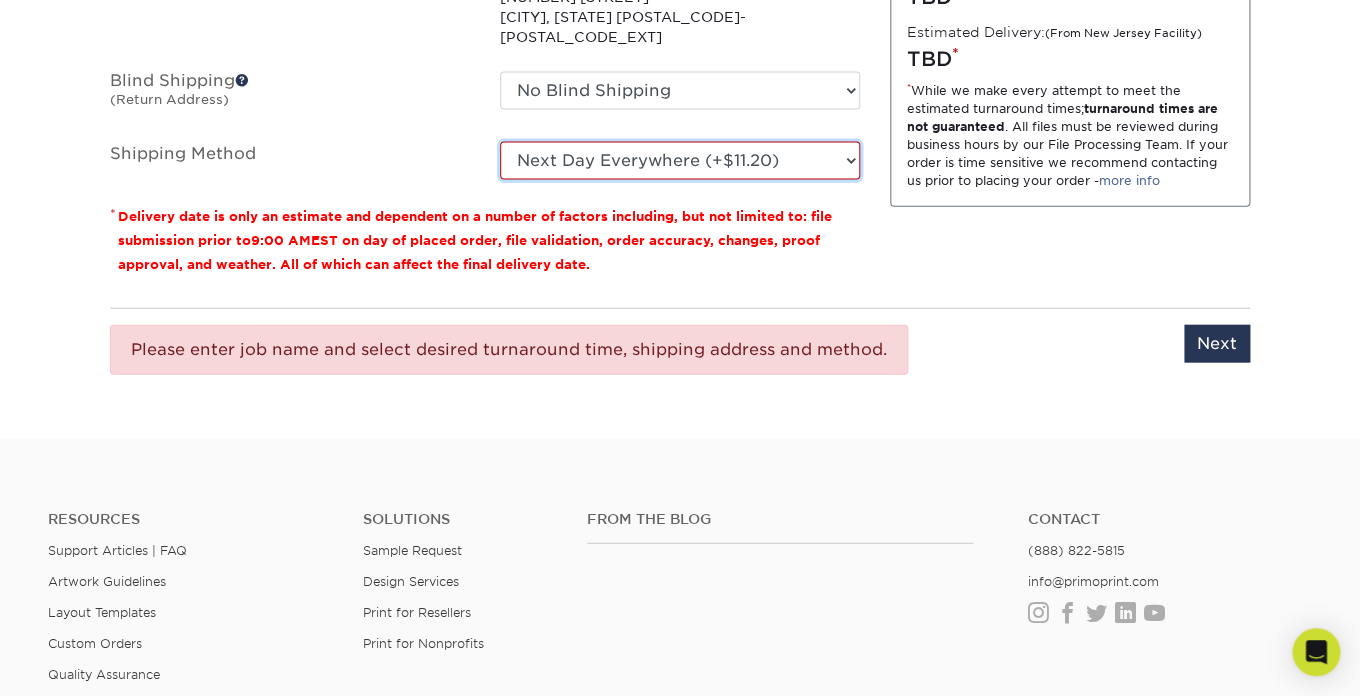 click on "Next Day Everywhere (+$11.20)" at bounding box center [0, 0] 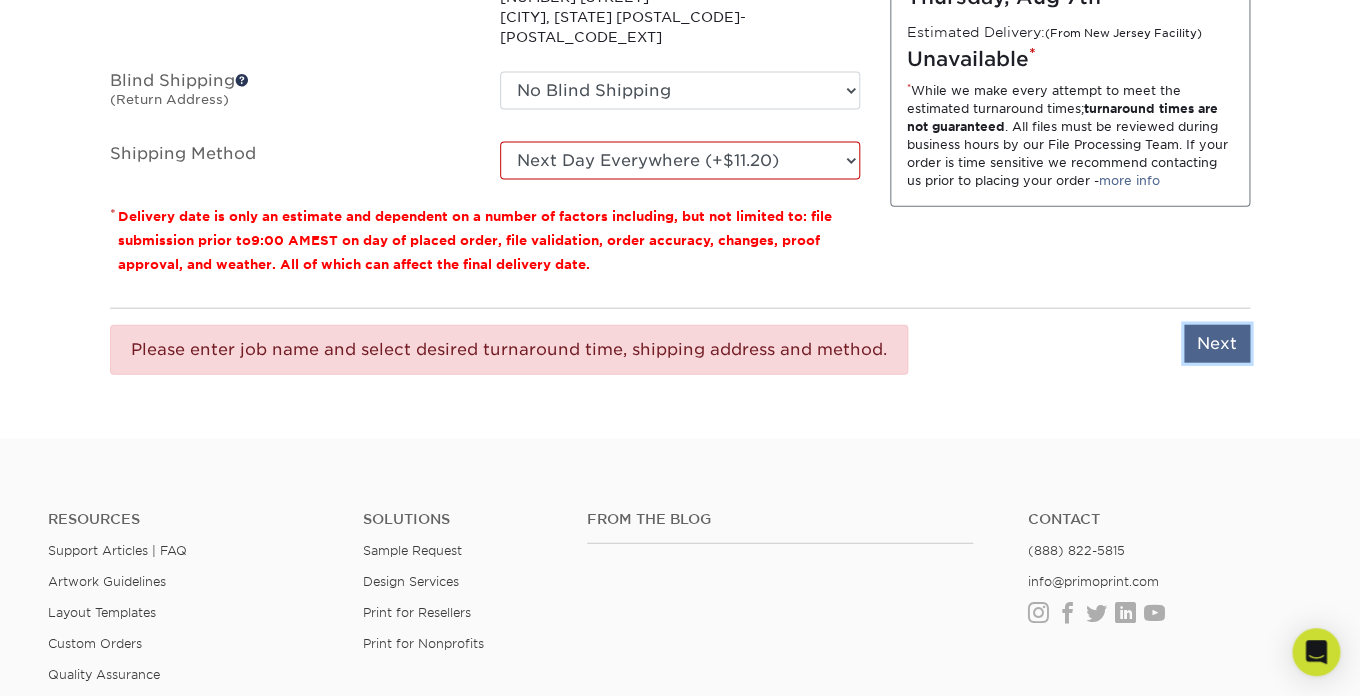 click on "Next" at bounding box center [1217, 344] 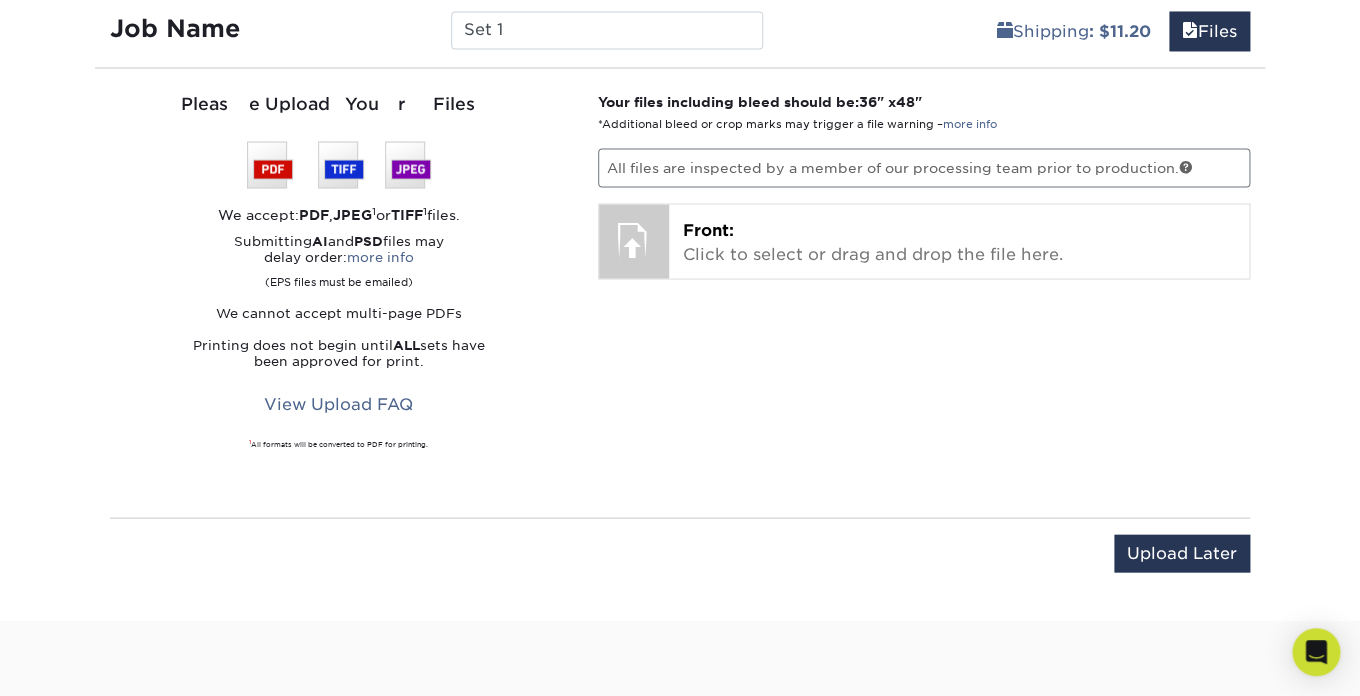 scroll, scrollTop: 1225, scrollLeft: 0, axis: vertical 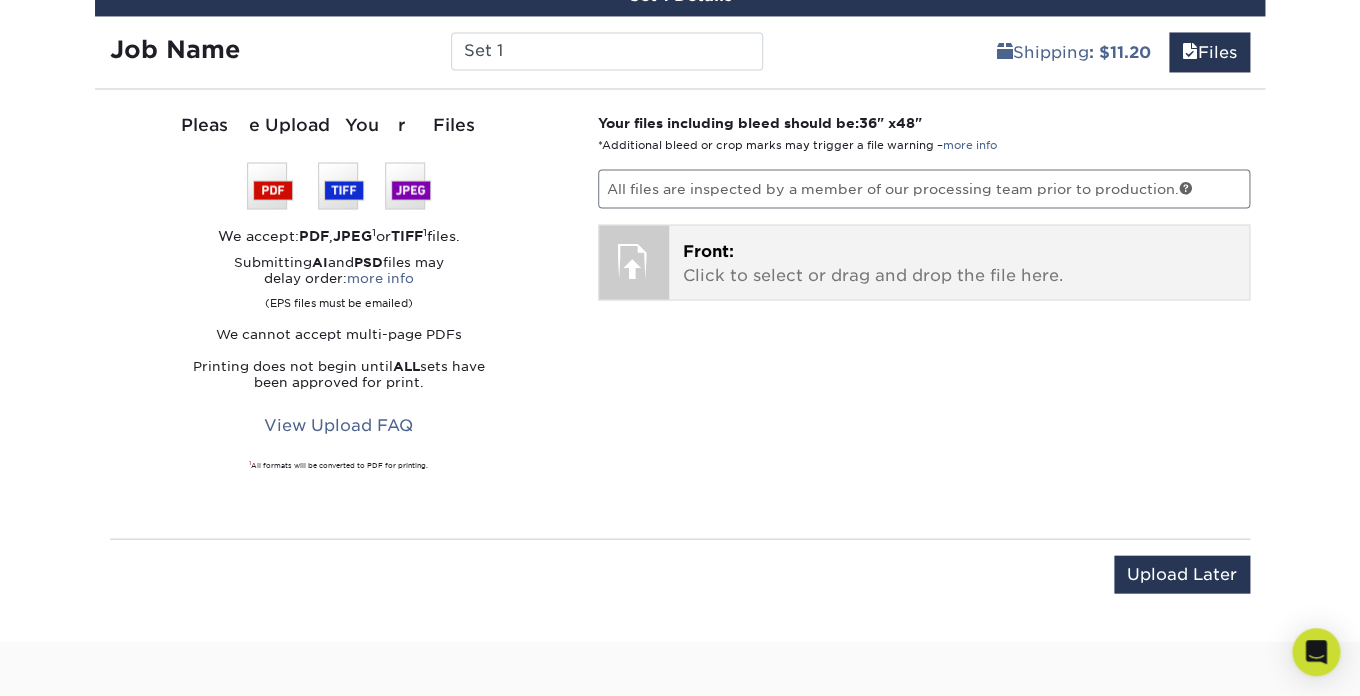 click on "Front: Click to select or drag and drop the file here." at bounding box center [959, 263] 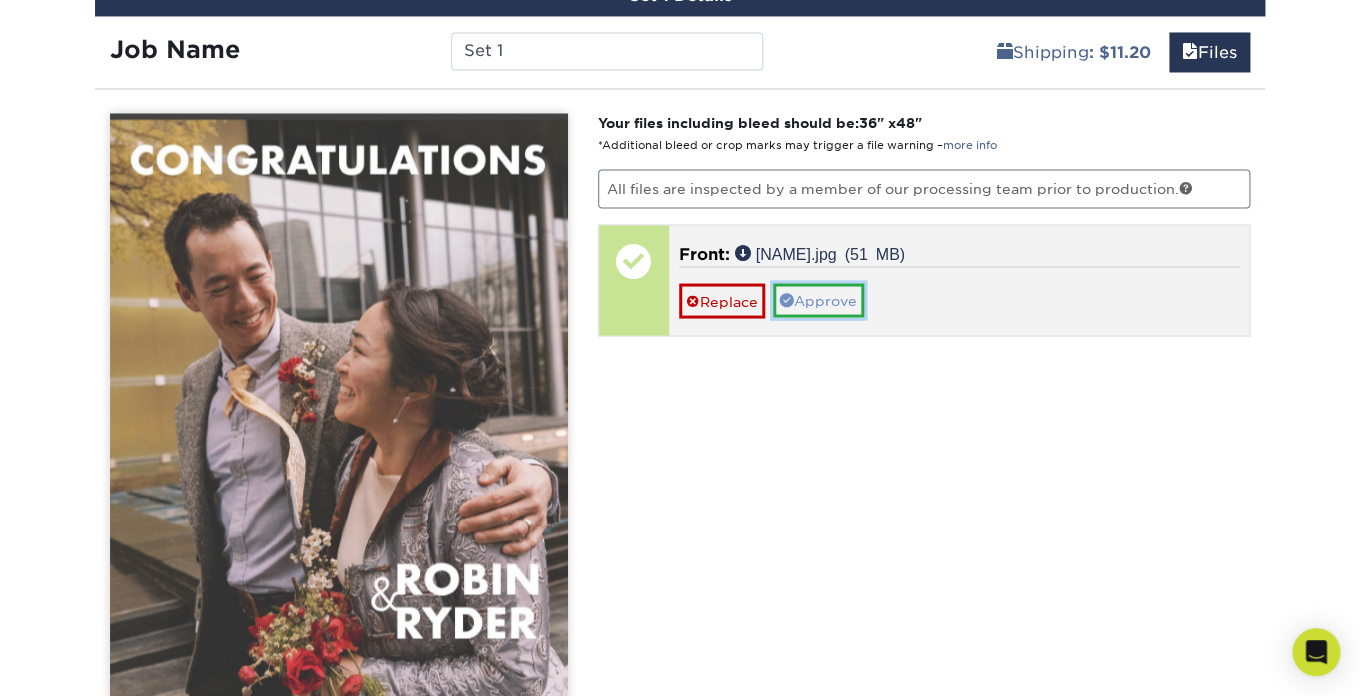 click on "Approve" at bounding box center (818, 300) 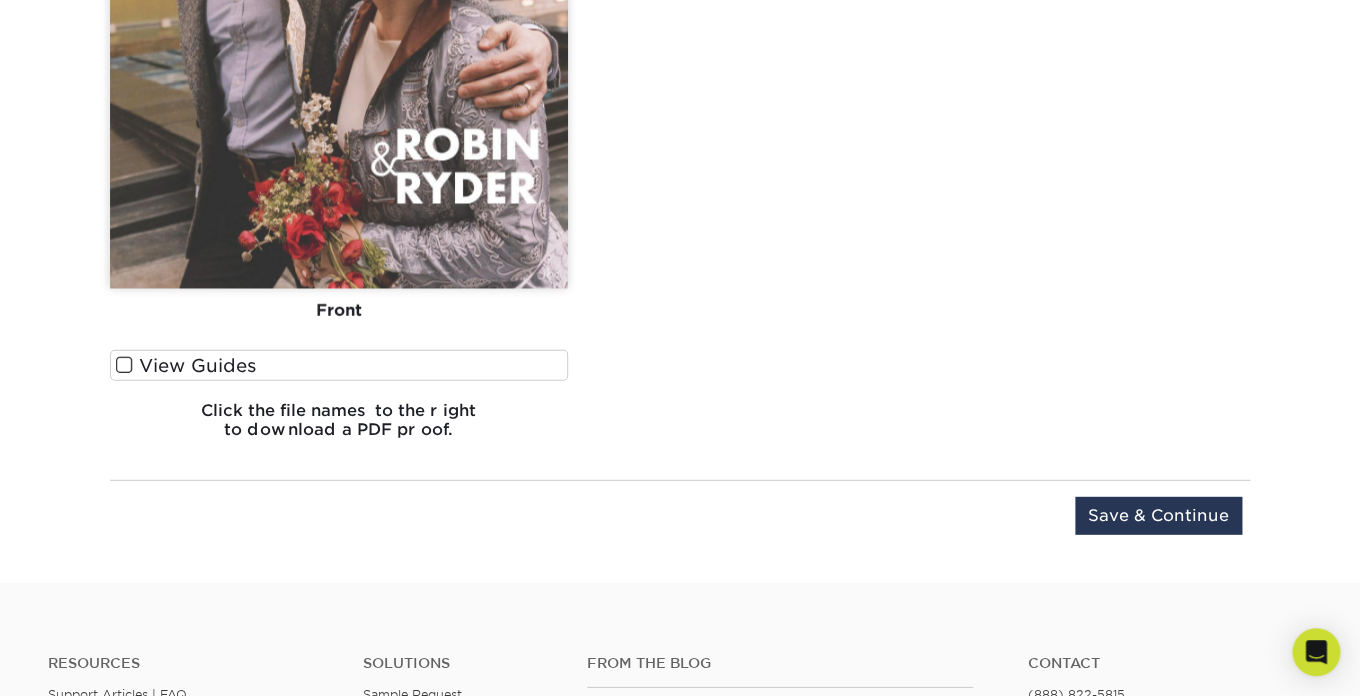 scroll, scrollTop: 1661, scrollLeft: 0, axis: vertical 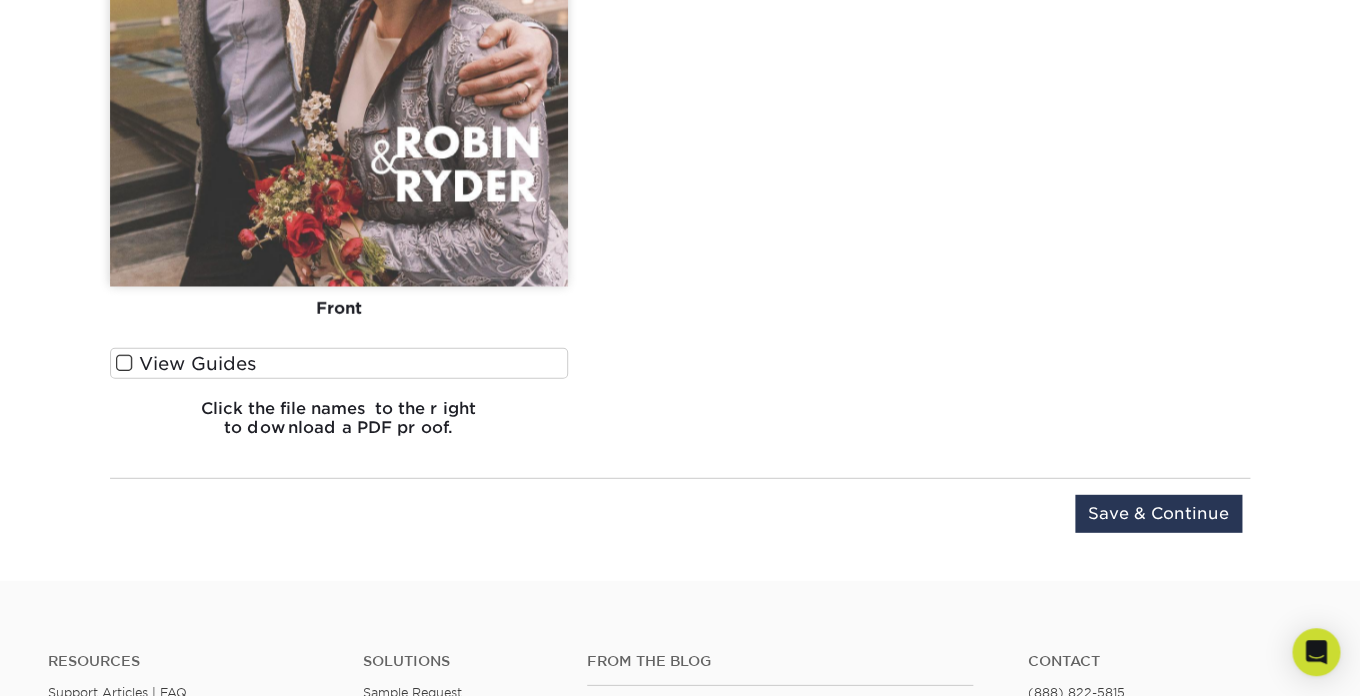 click at bounding box center [124, 363] 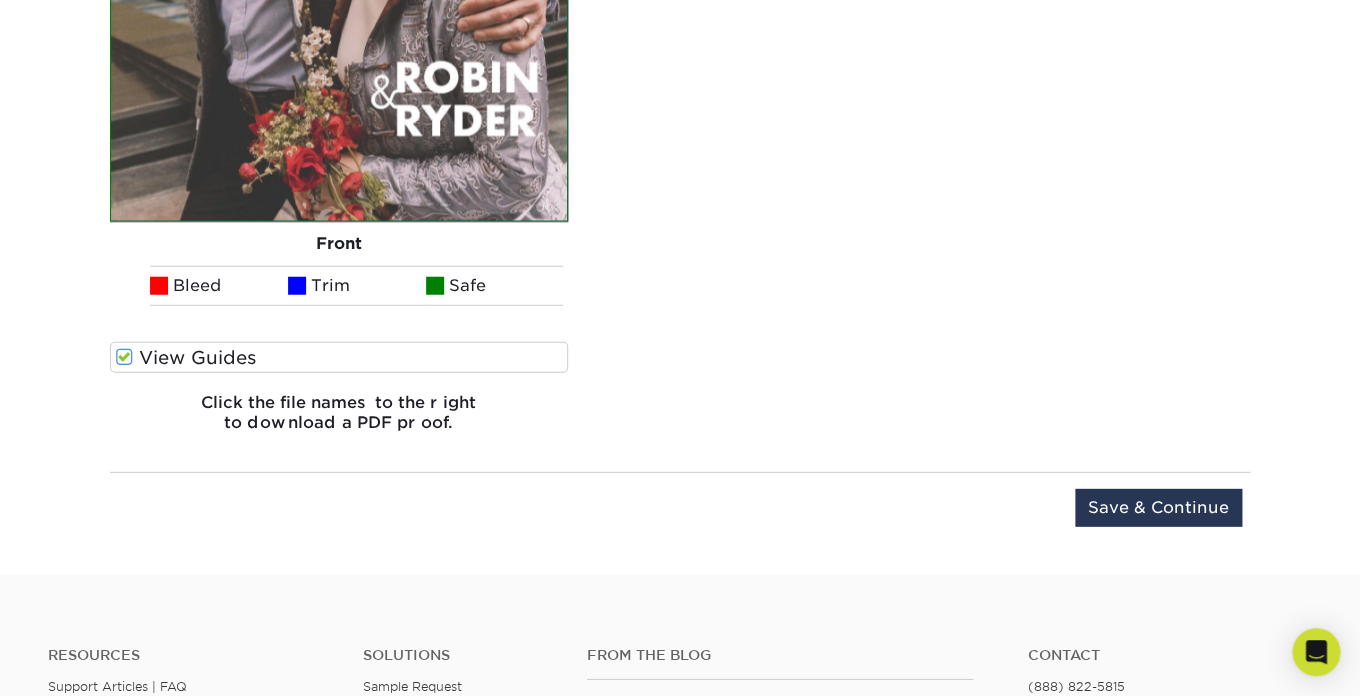 scroll, scrollTop: 1730, scrollLeft: 0, axis: vertical 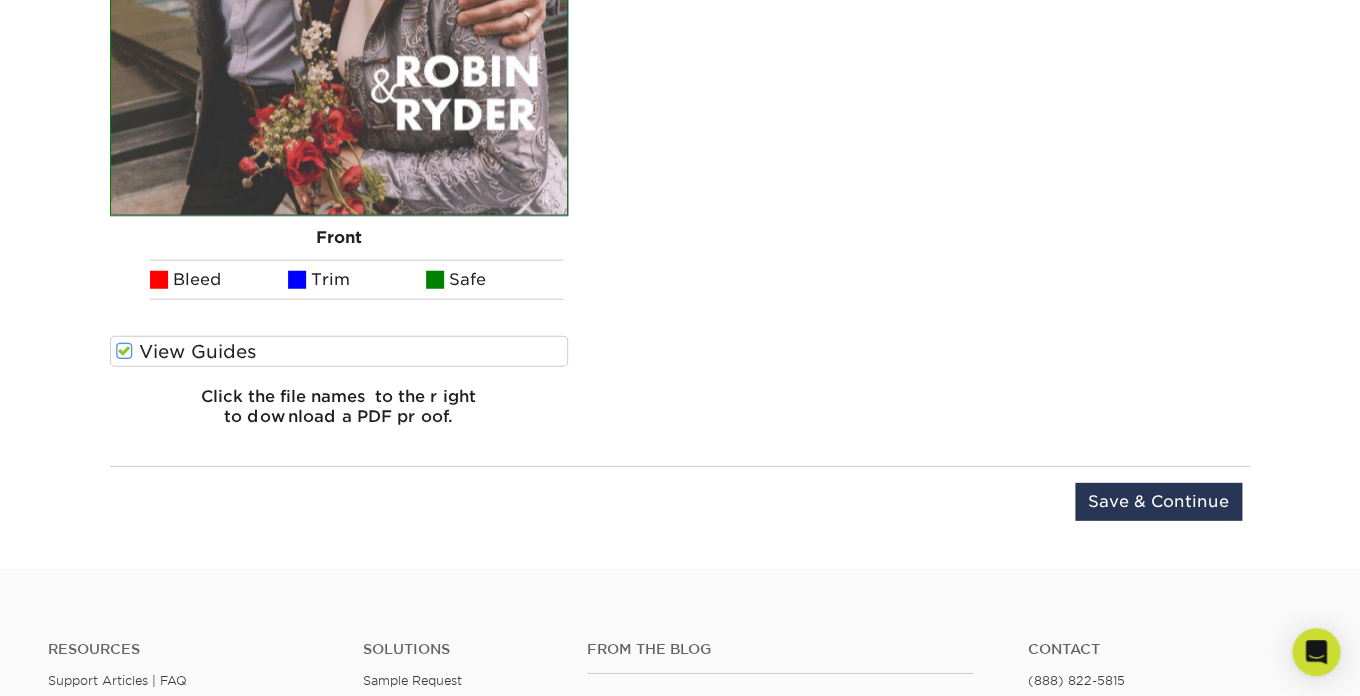 click at bounding box center [159, 280] 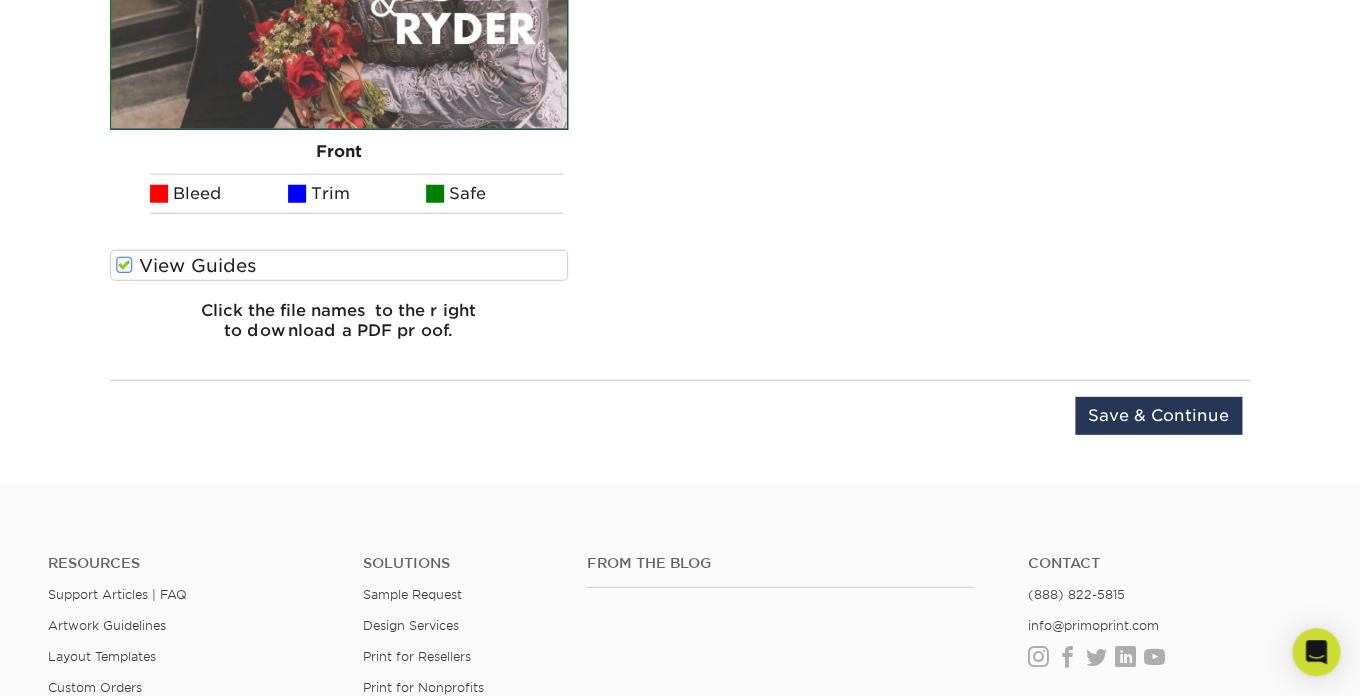 scroll, scrollTop: 1817, scrollLeft: 0, axis: vertical 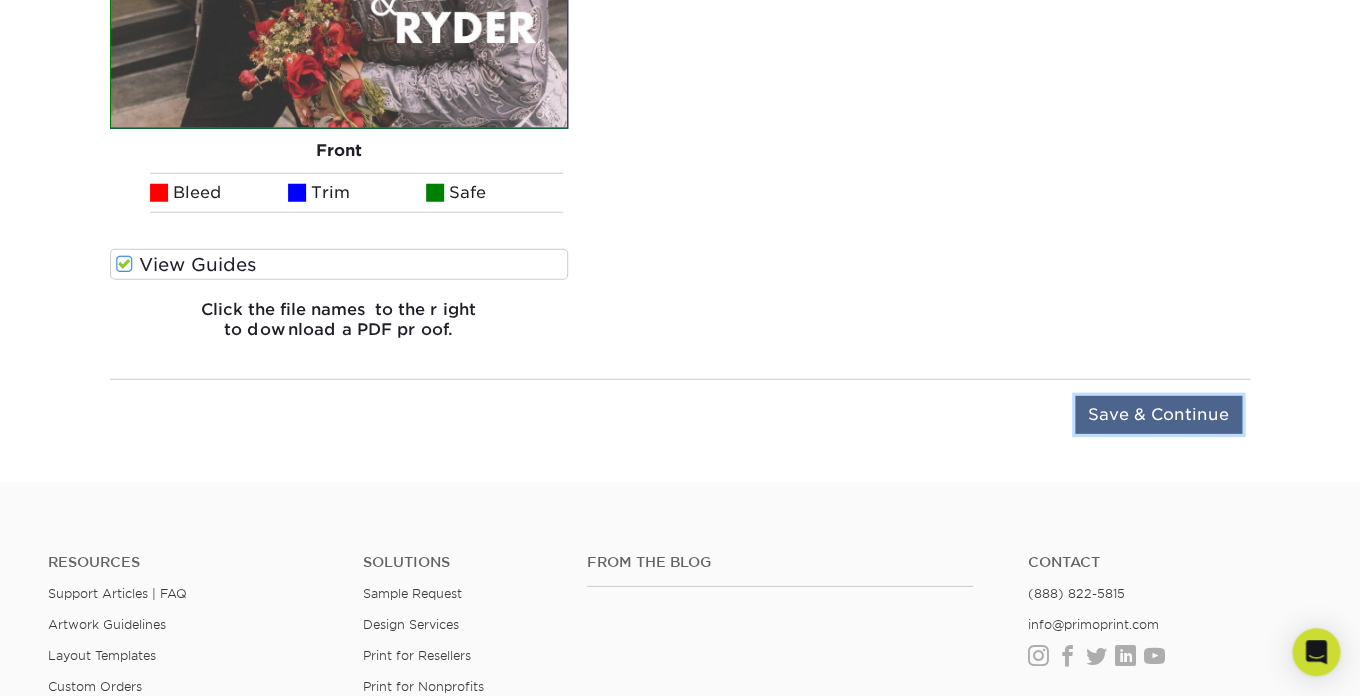 click on "Save & Continue" at bounding box center (1158, 415) 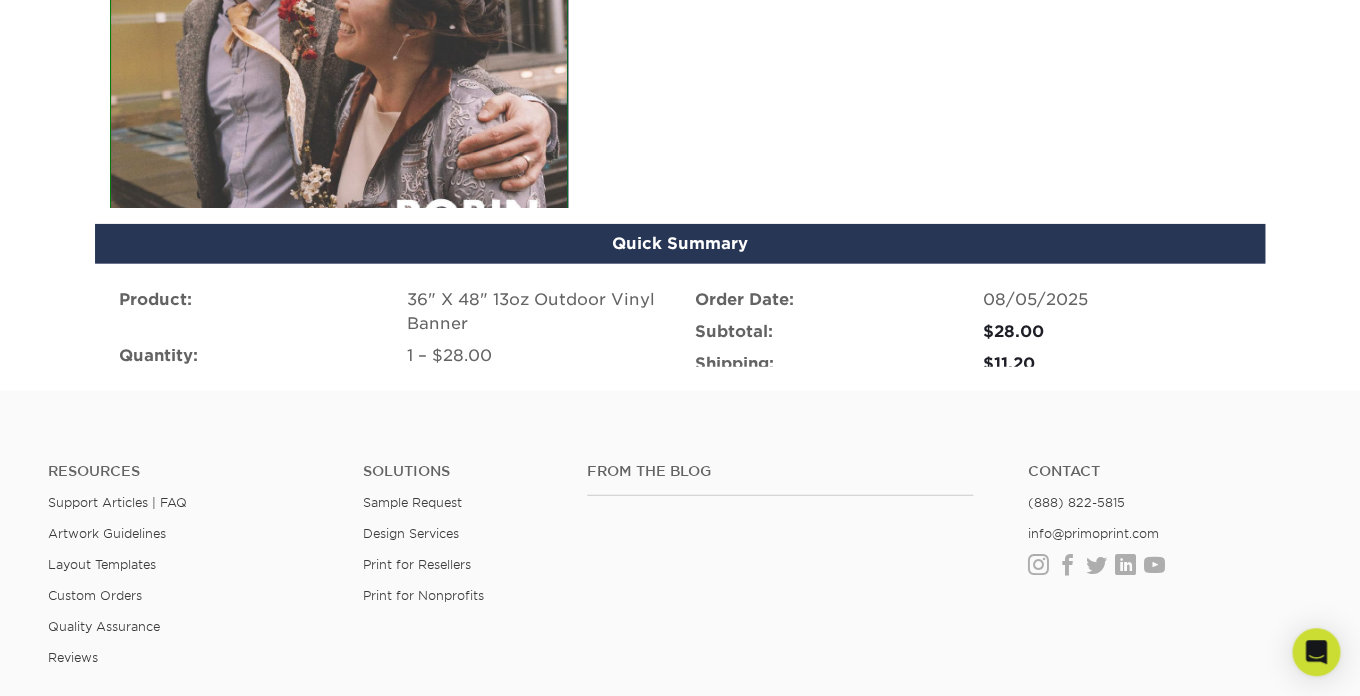 scroll, scrollTop: 1569, scrollLeft: 0, axis: vertical 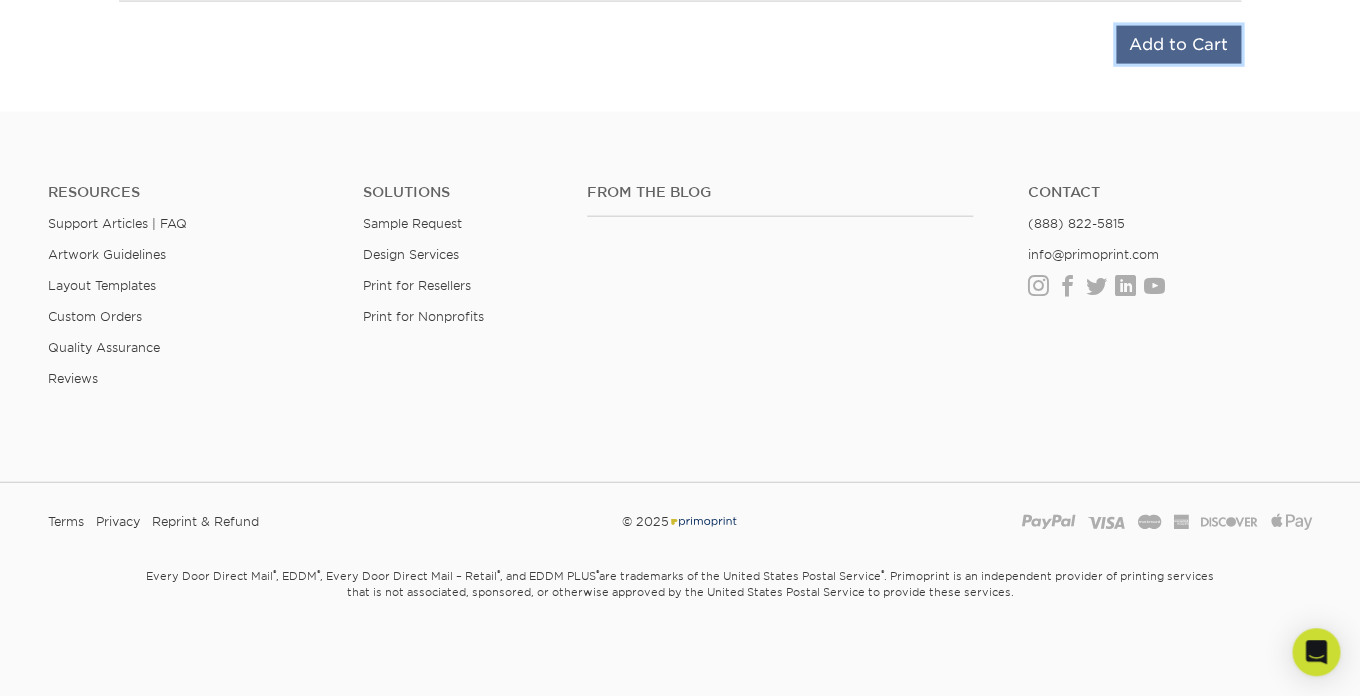 click on "Add to Cart" at bounding box center [1178, 45] 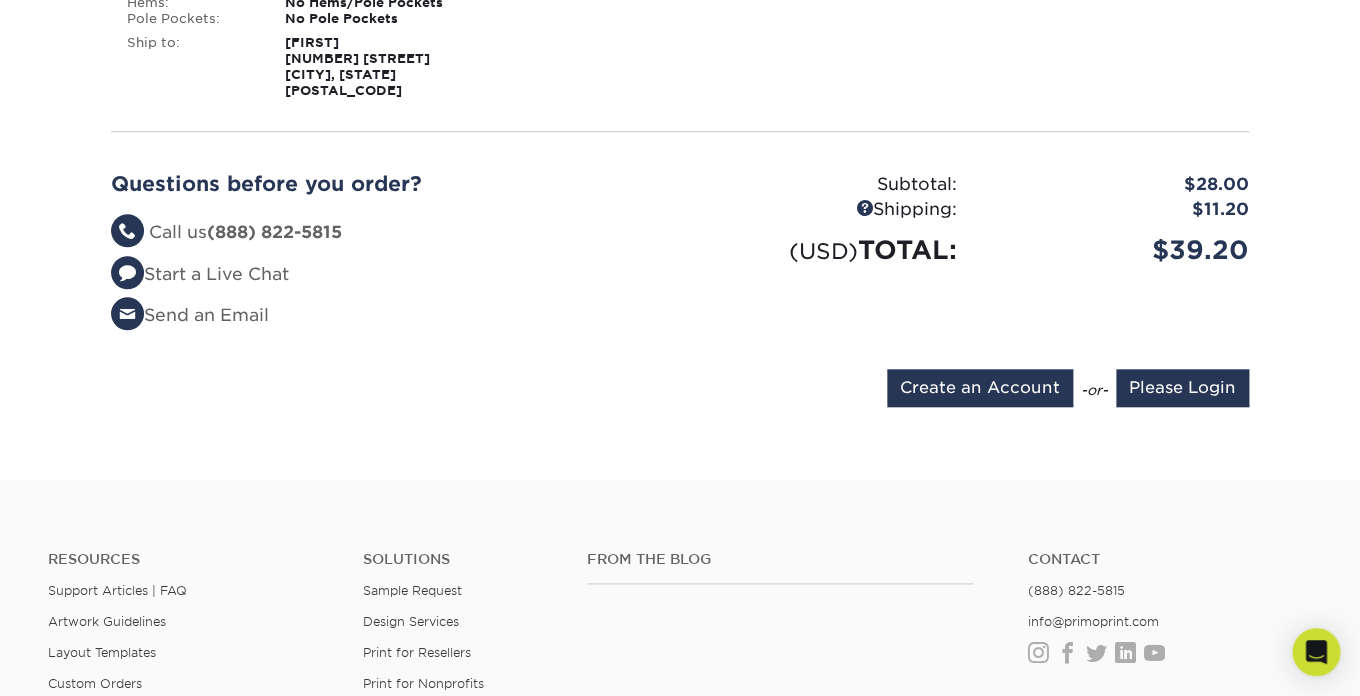 scroll, scrollTop: 519, scrollLeft: 0, axis: vertical 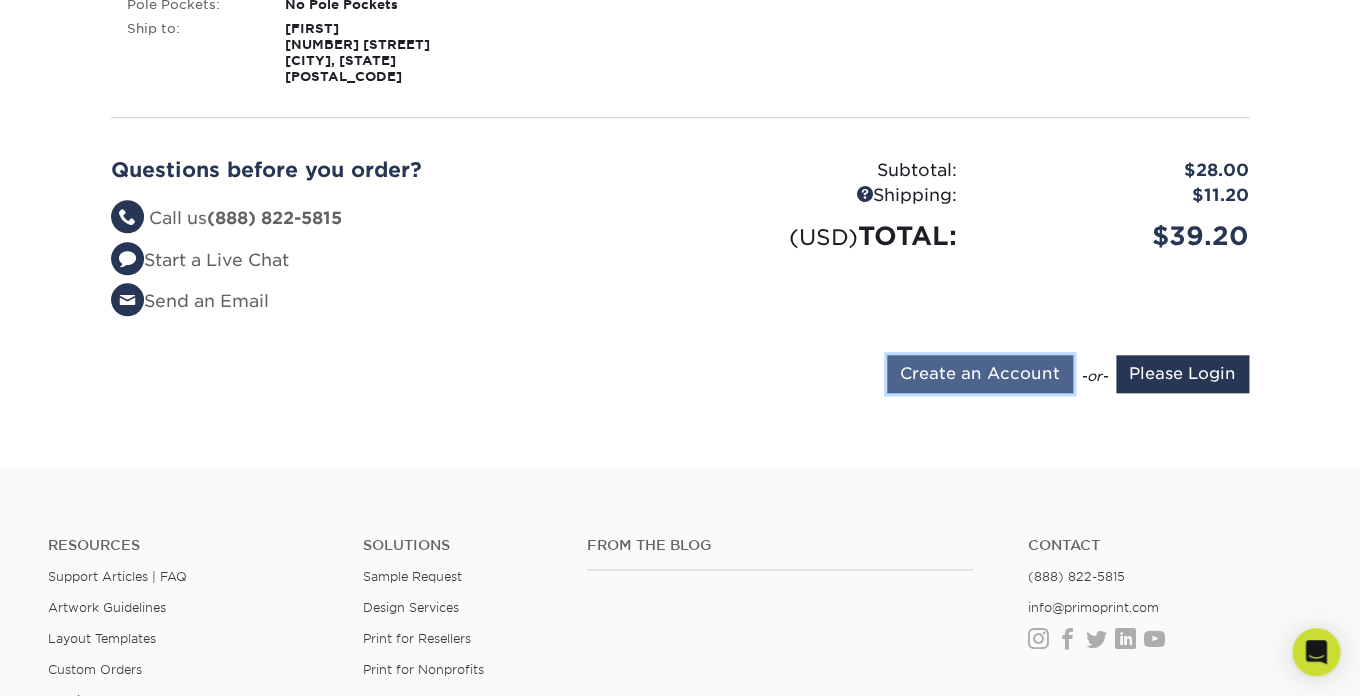 click on "Create an Account" at bounding box center [980, 374] 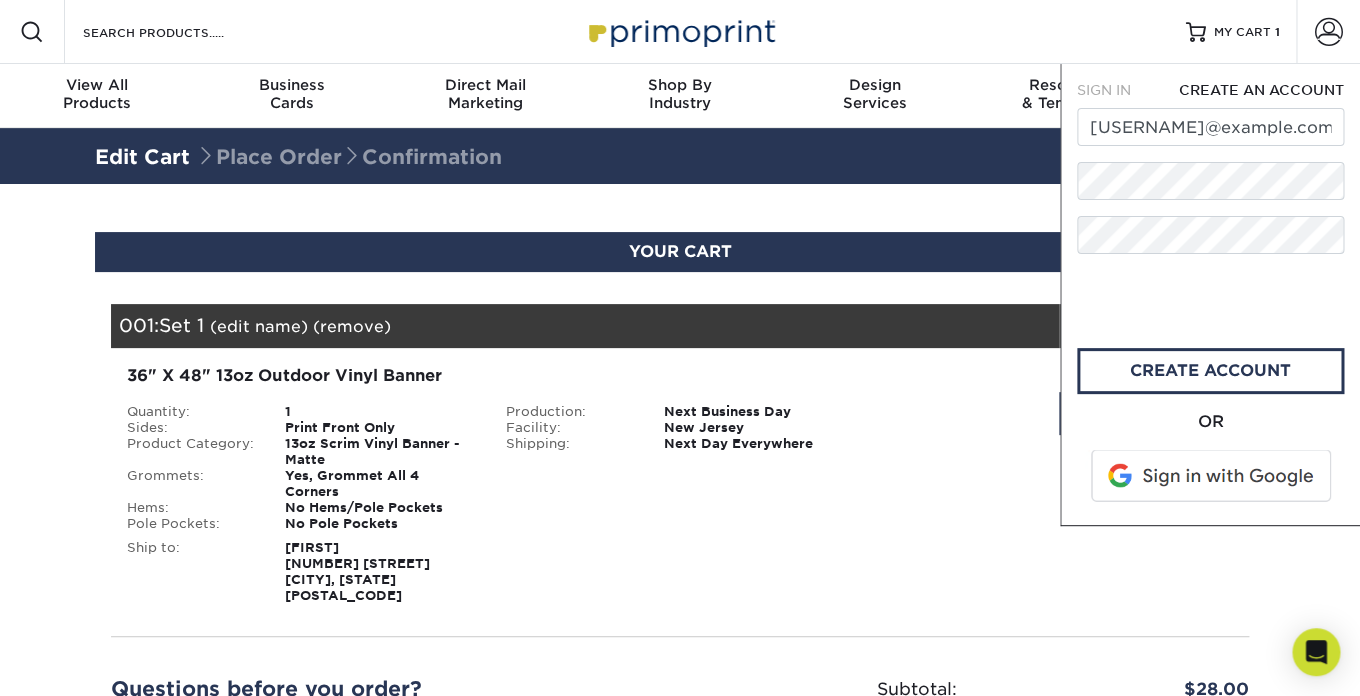 scroll, scrollTop: 0, scrollLeft: 0, axis: both 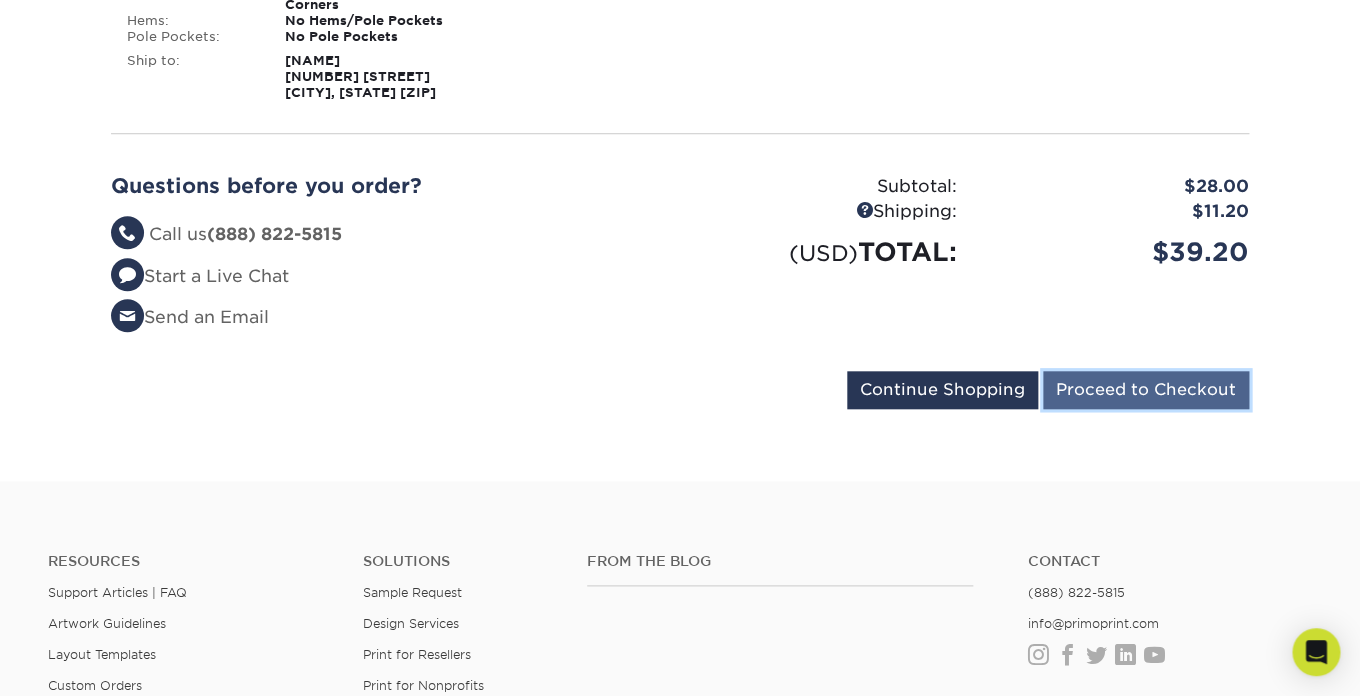 click on "Proceed to Checkout" at bounding box center [1146, 390] 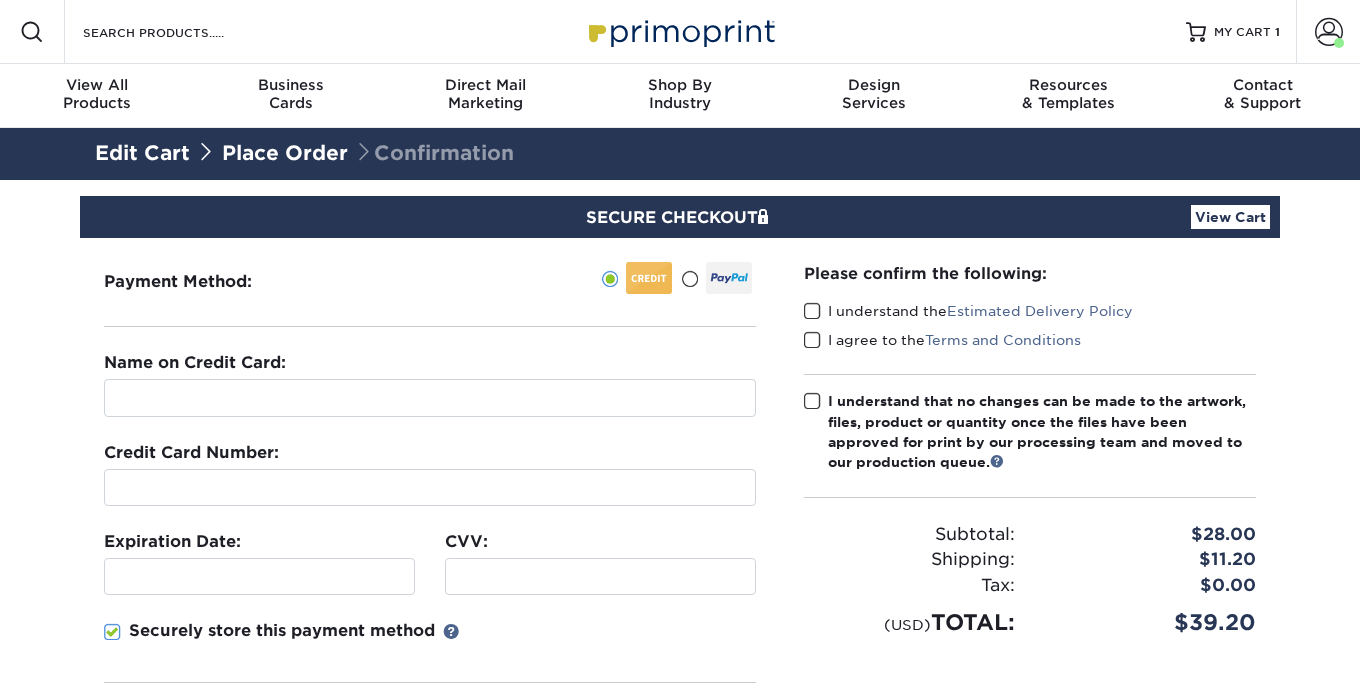 scroll, scrollTop: 0, scrollLeft: 0, axis: both 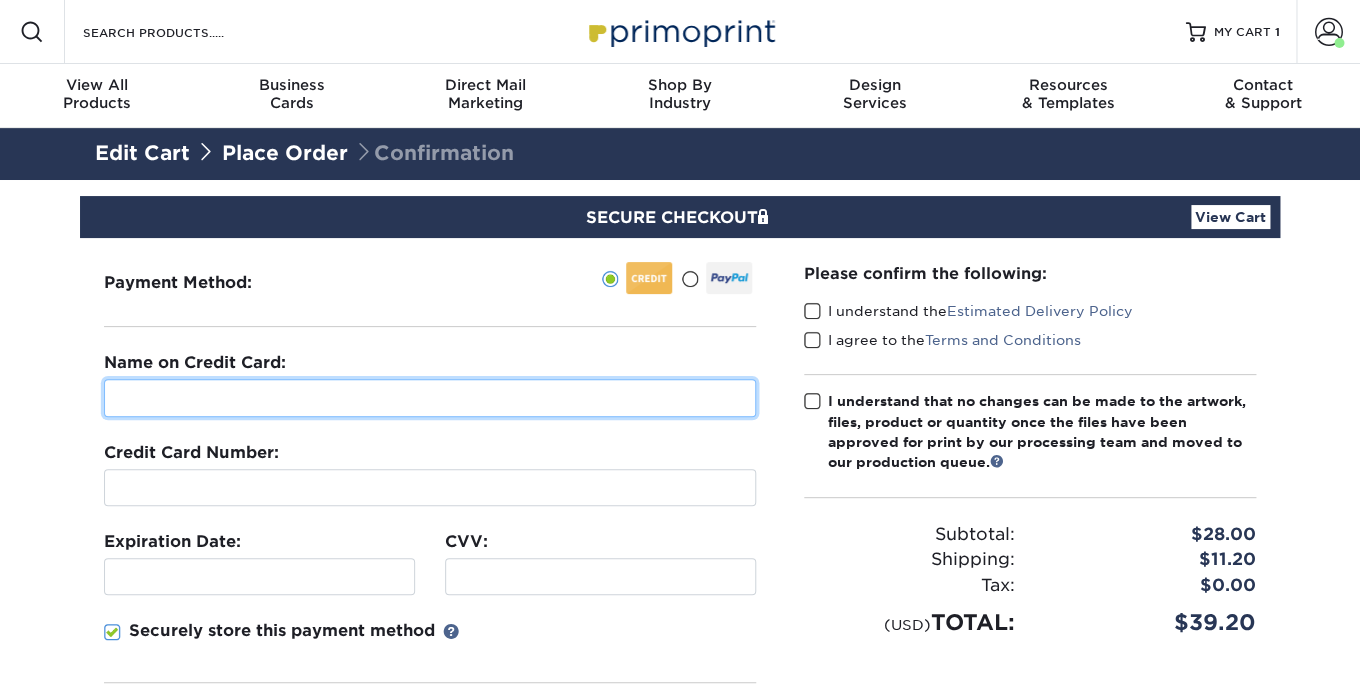 click at bounding box center [430, 398] 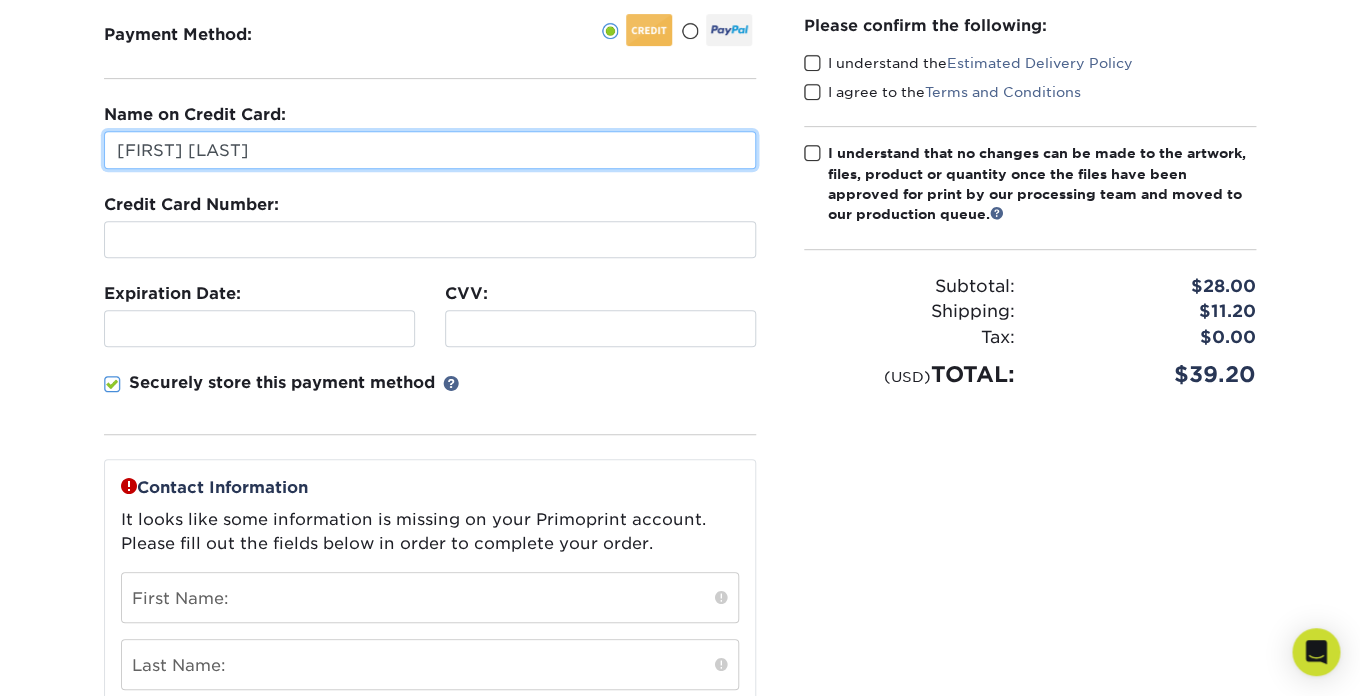 scroll, scrollTop: 251, scrollLeft: 0, axis: vertical 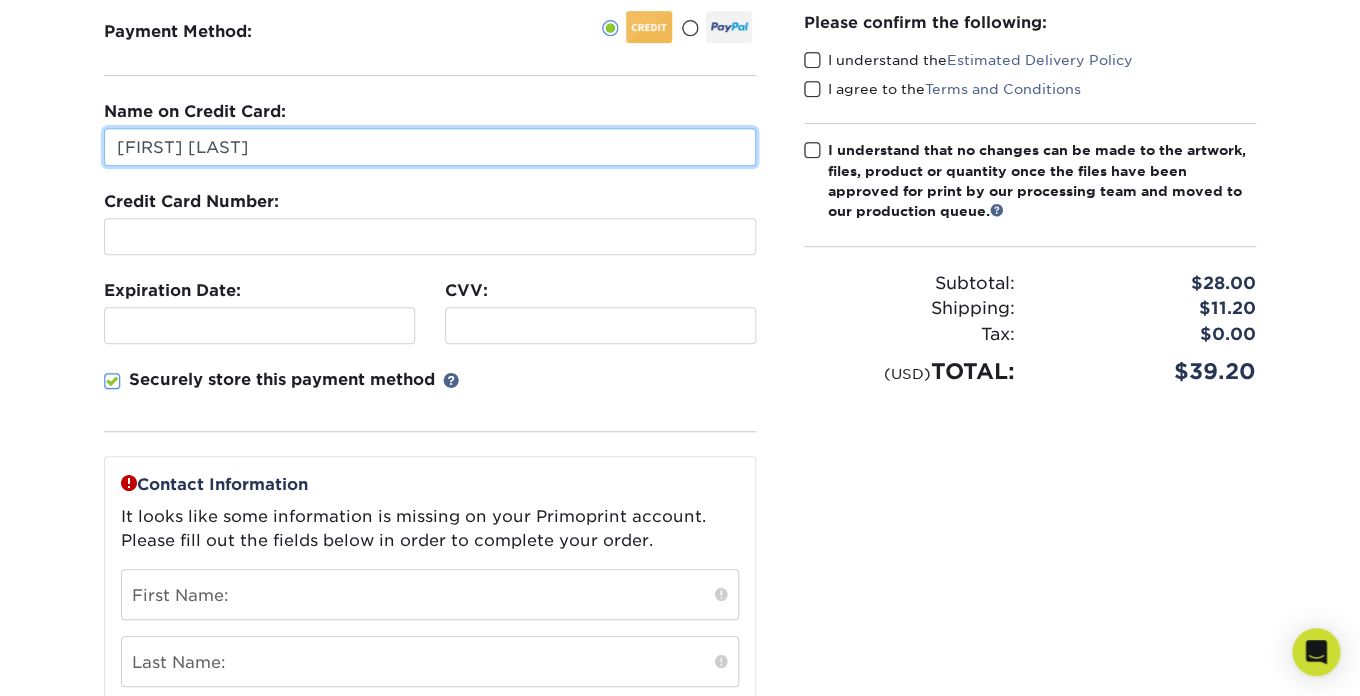 type on "Janine Wong" 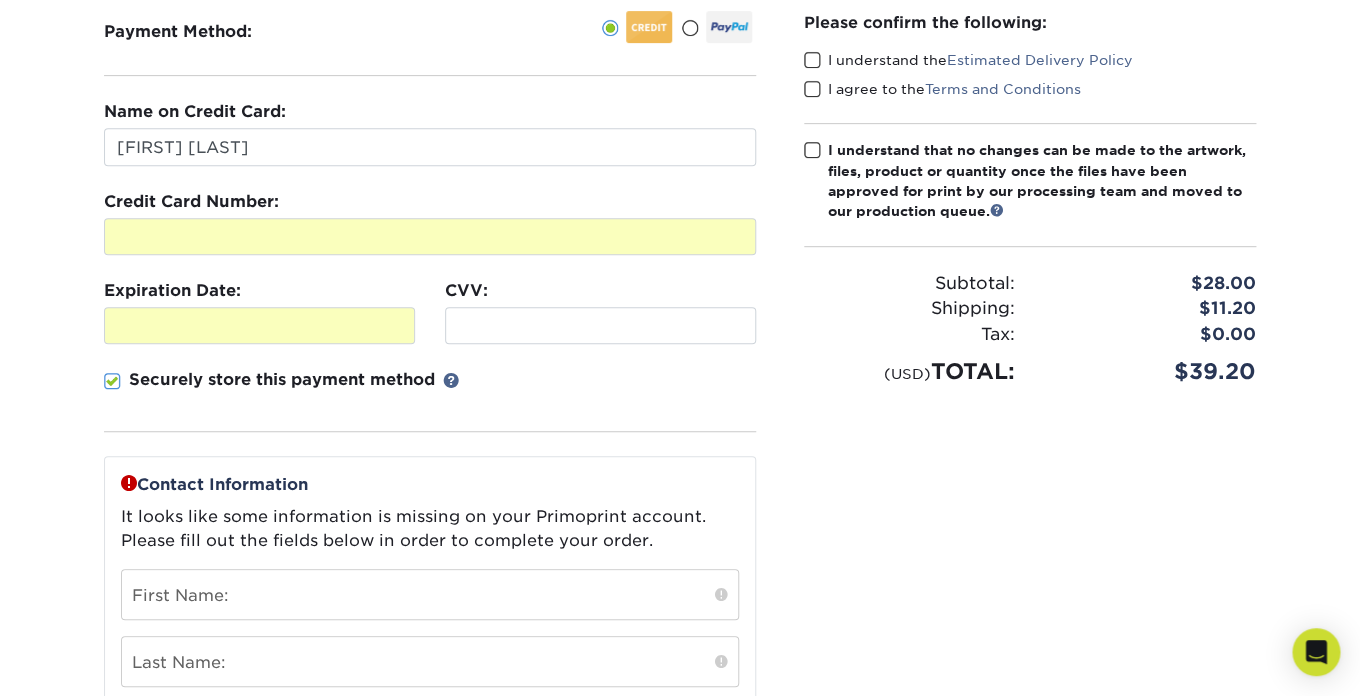 click on "Securely store this payment method" at bounding box center [430, 400] 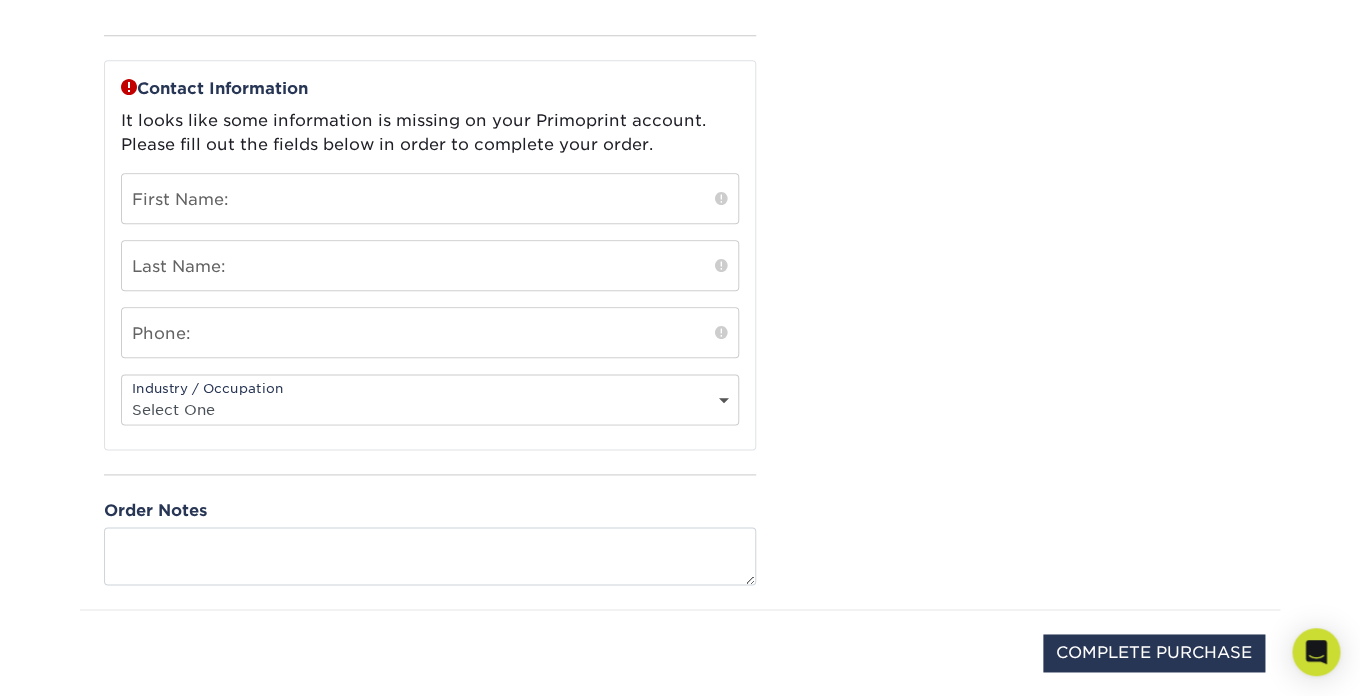 scroll, scrollTop: 648, scrollLeft: 0, axis: vertical 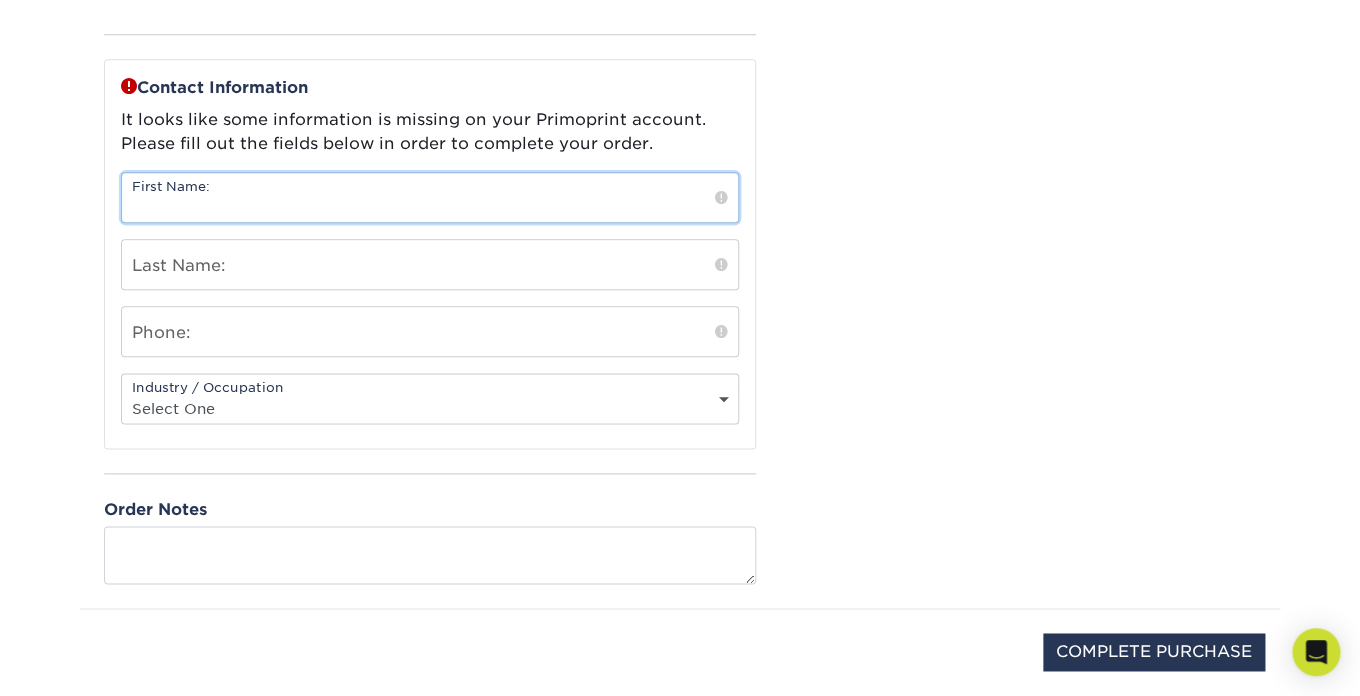 click at bounding box center (430, 197) 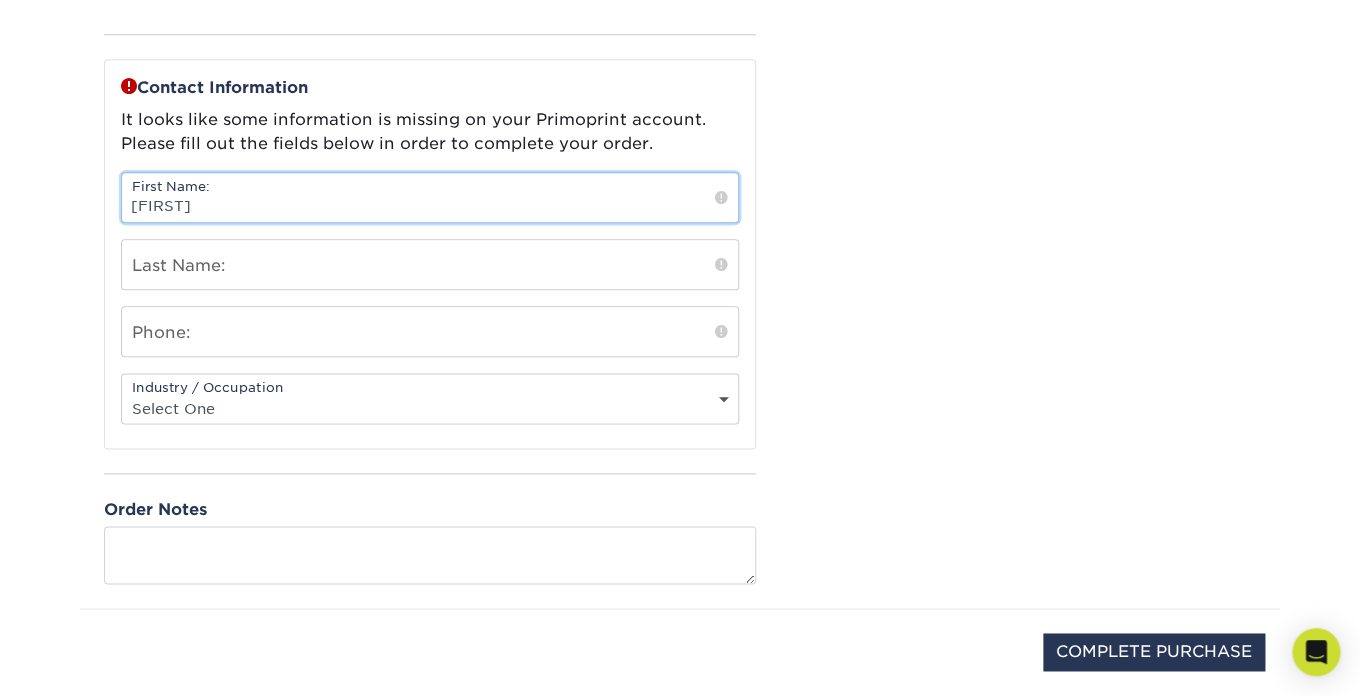 type on "[FIRST]" 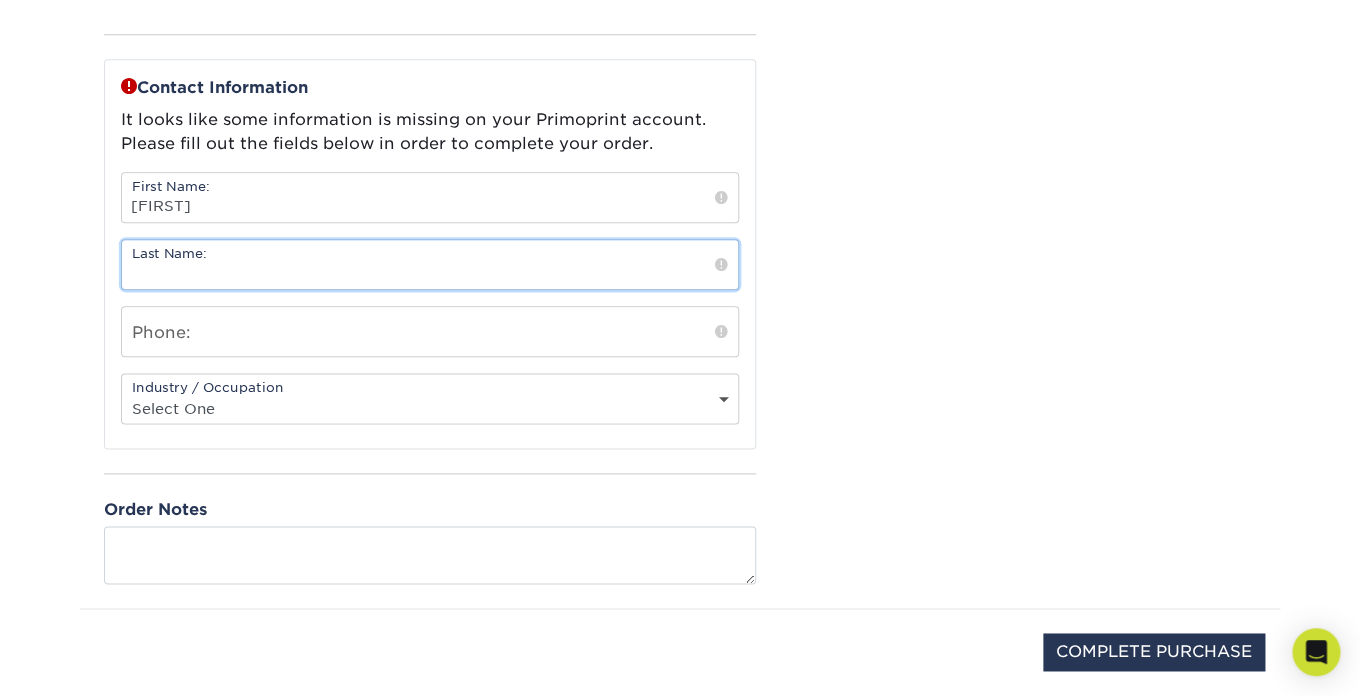 click at bounding box center [430, 264] 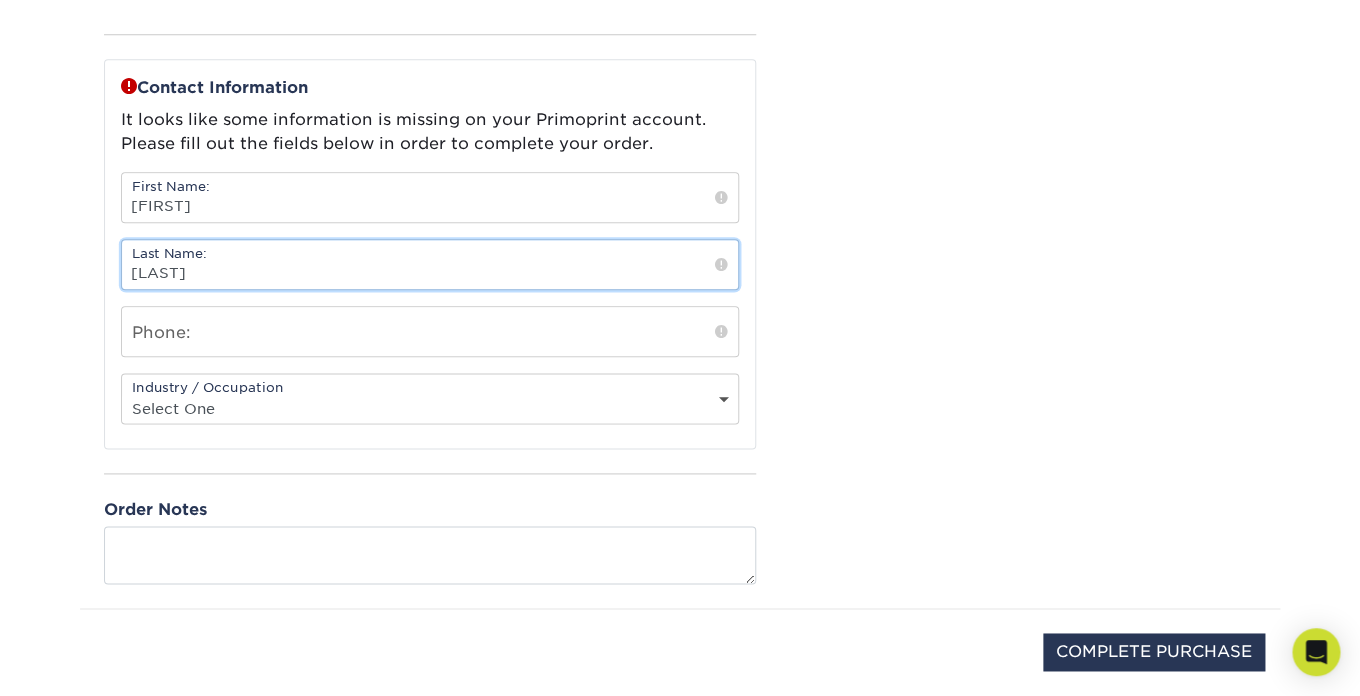 type on "Wong" 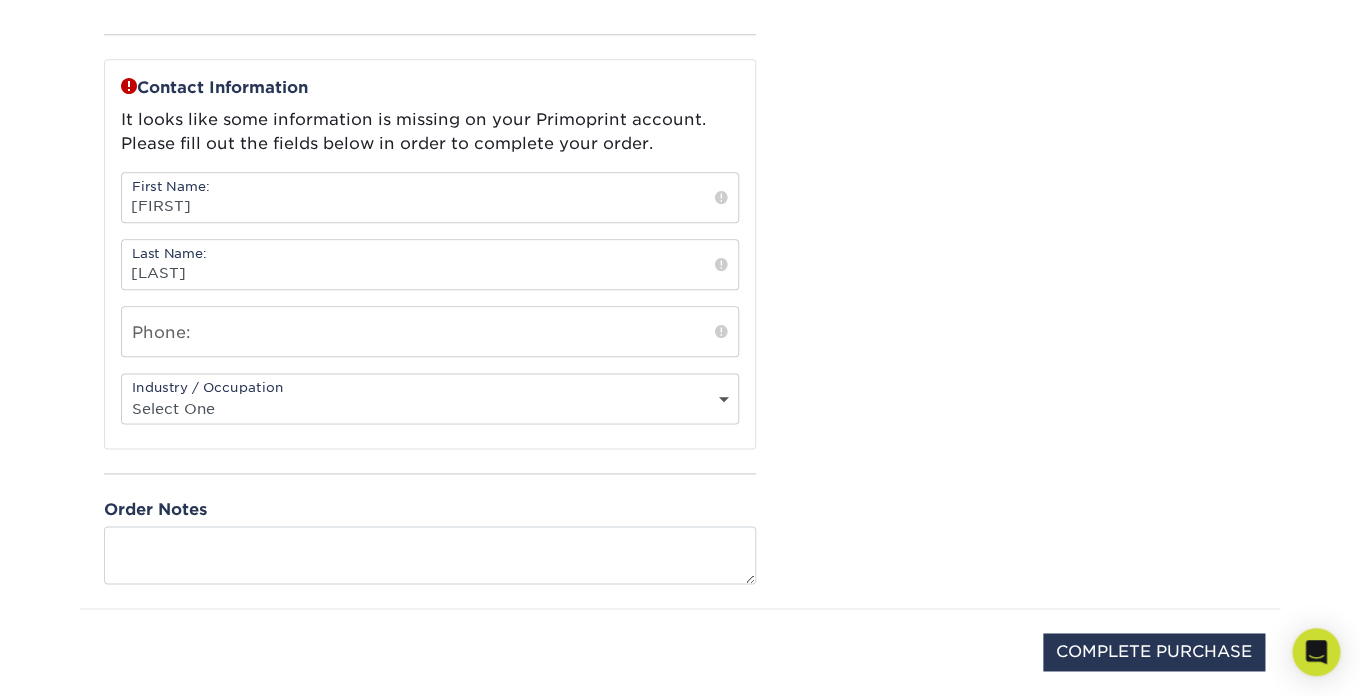 click on "Payment Method:" at bounding box center (430, 99) 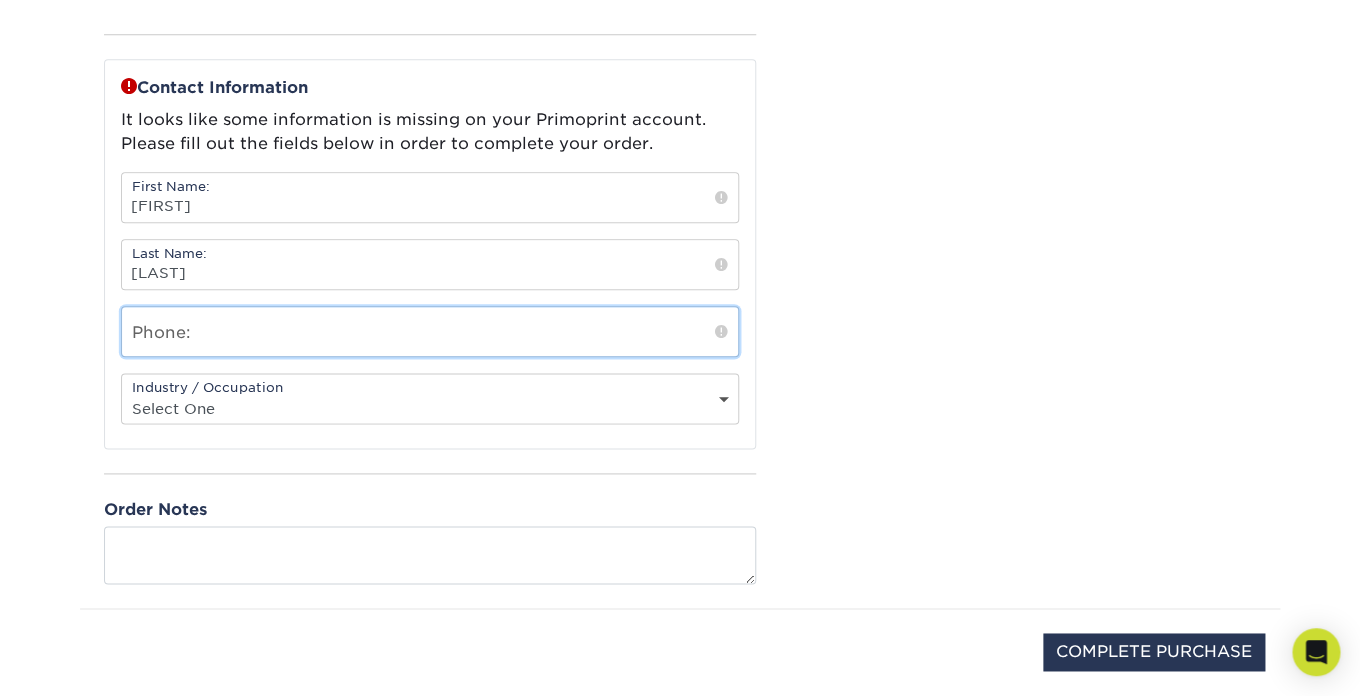click at bounding box center (430, 331) 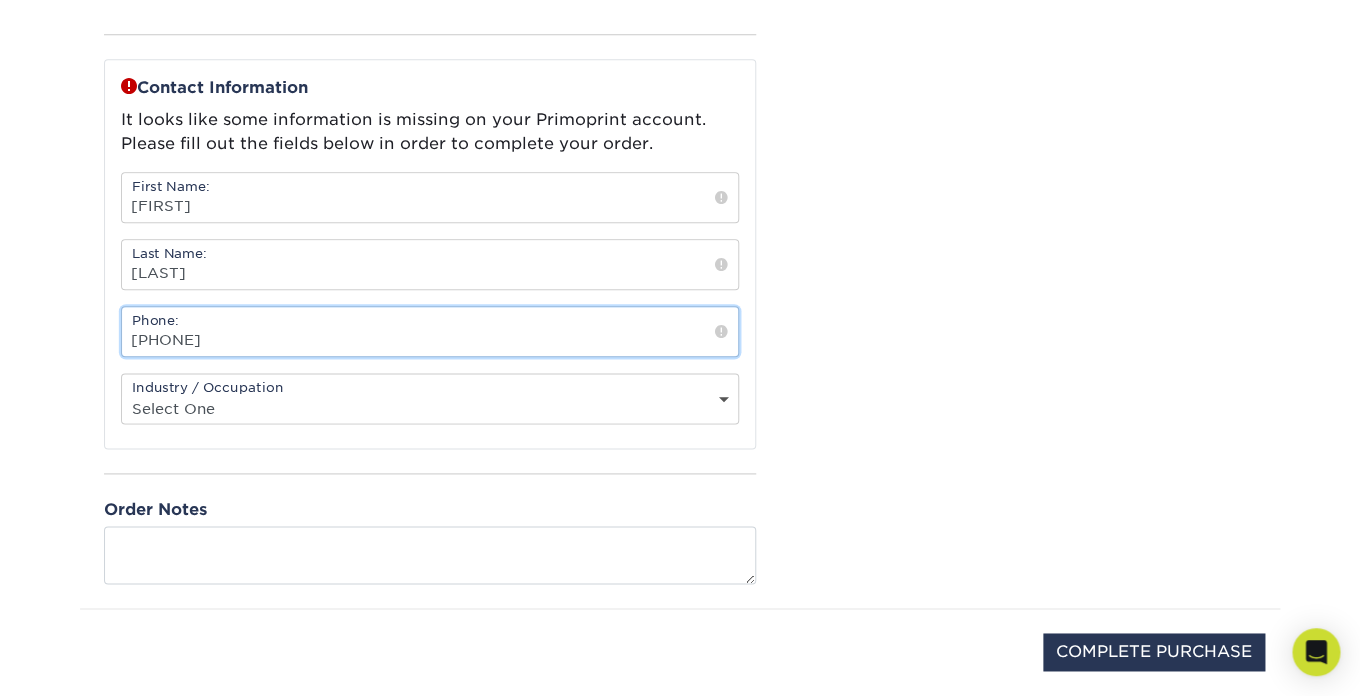 type on "617-308-9341" 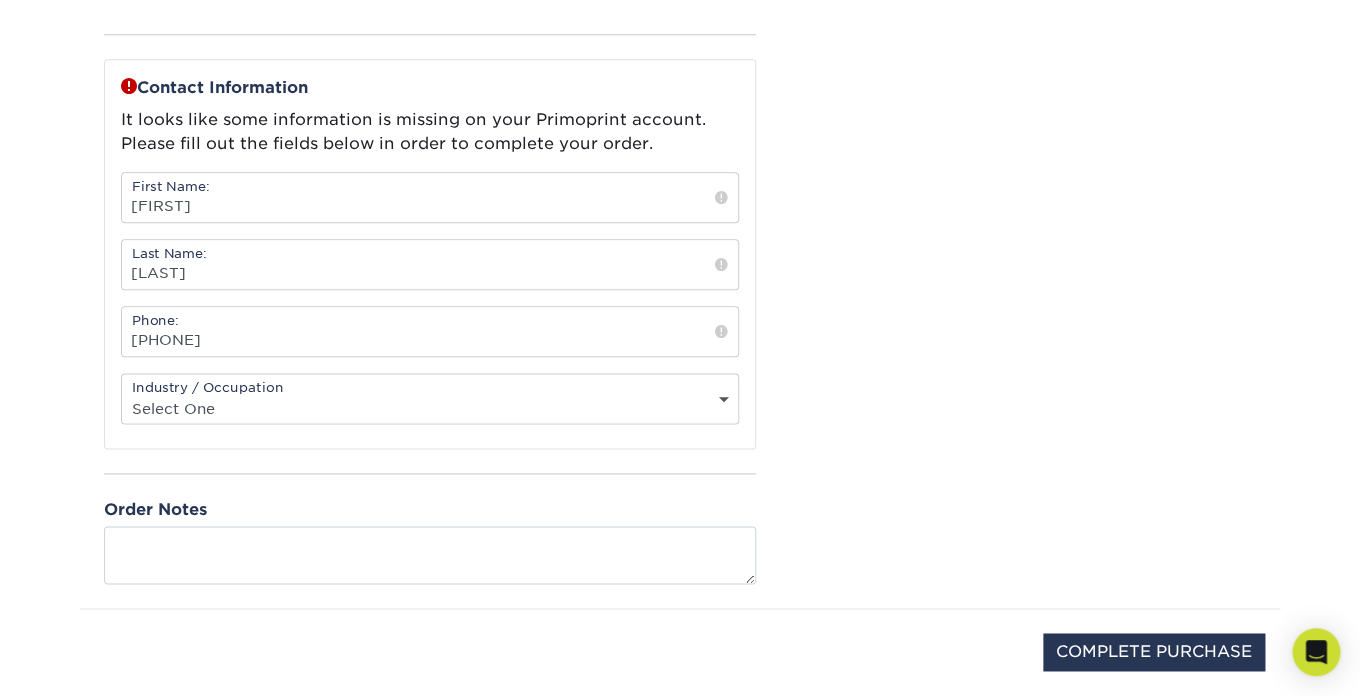 click on "Select One
Administrative
Executive
Human Resources
Construction
Education
Entertainment
Event / Wedding Planning
Financial Services
Food and Beverage
Graphic Designer
Healthcare
Insurance
Legal Agency Public Relations" at bounding box center (430, 408) 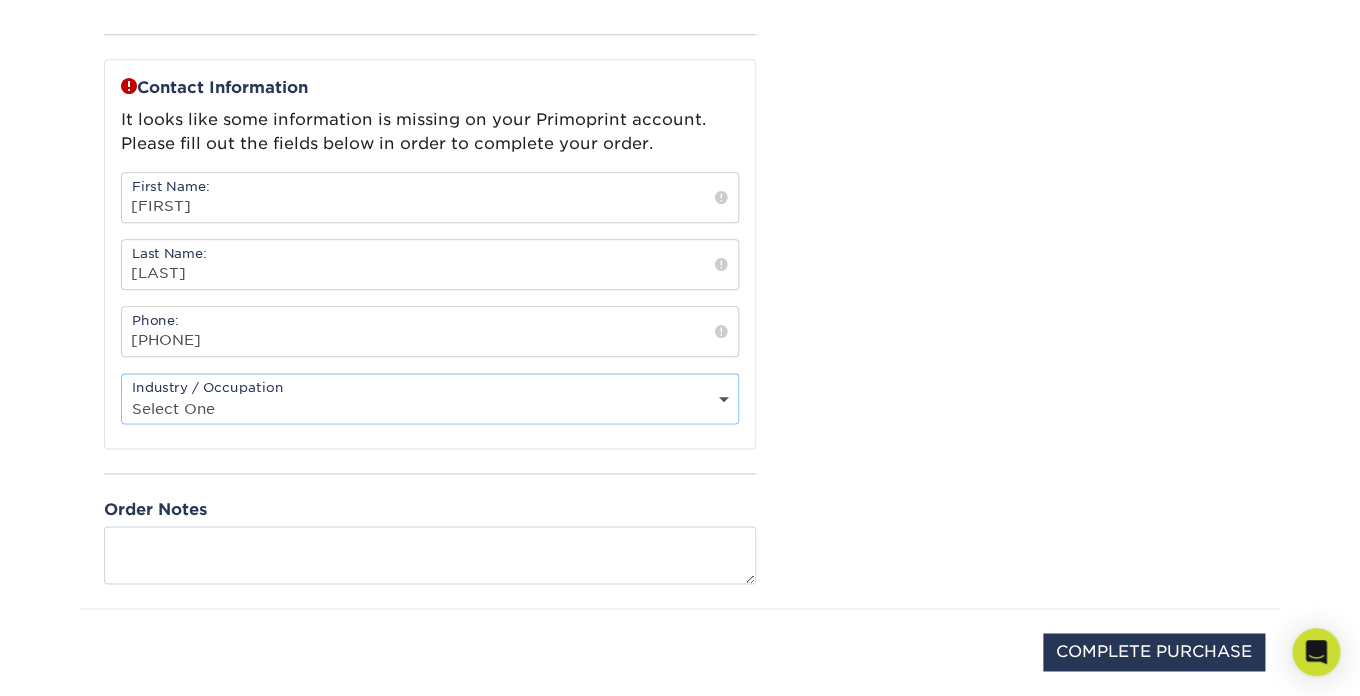 select on "11" 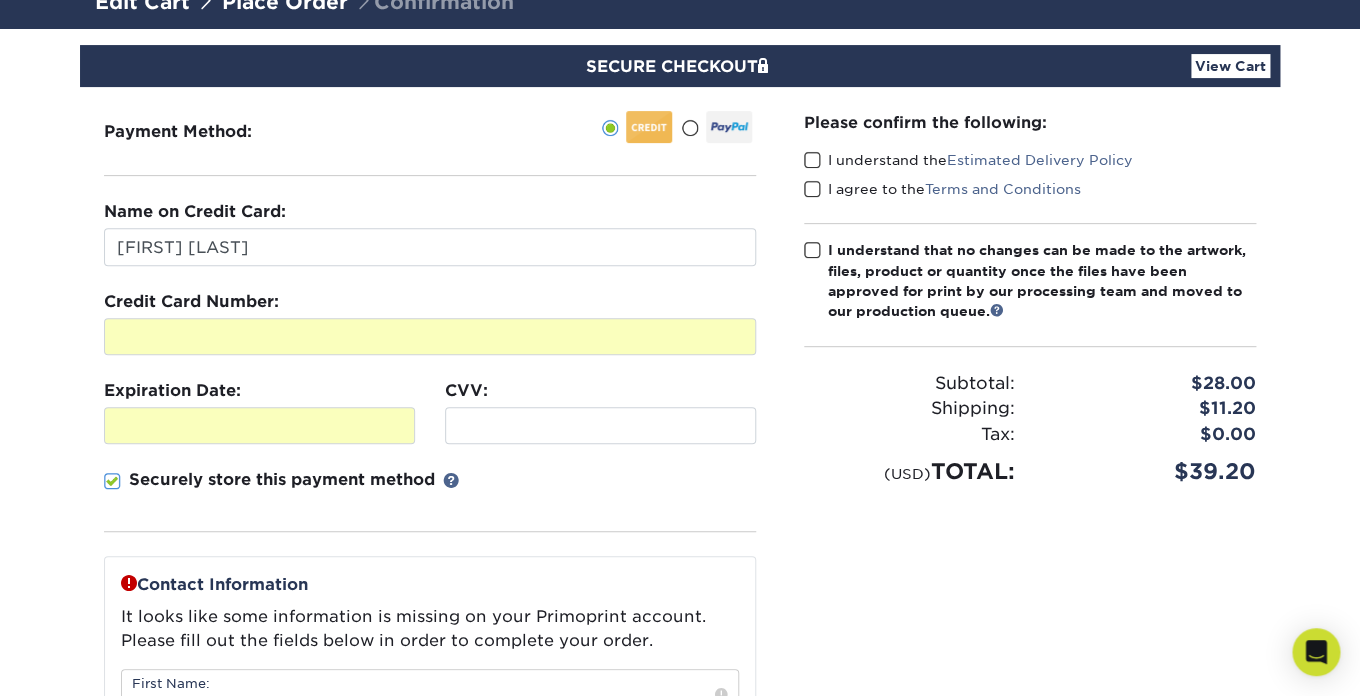 scroll, scrollTop: 150, scrollLeft: 0, axis: vertical 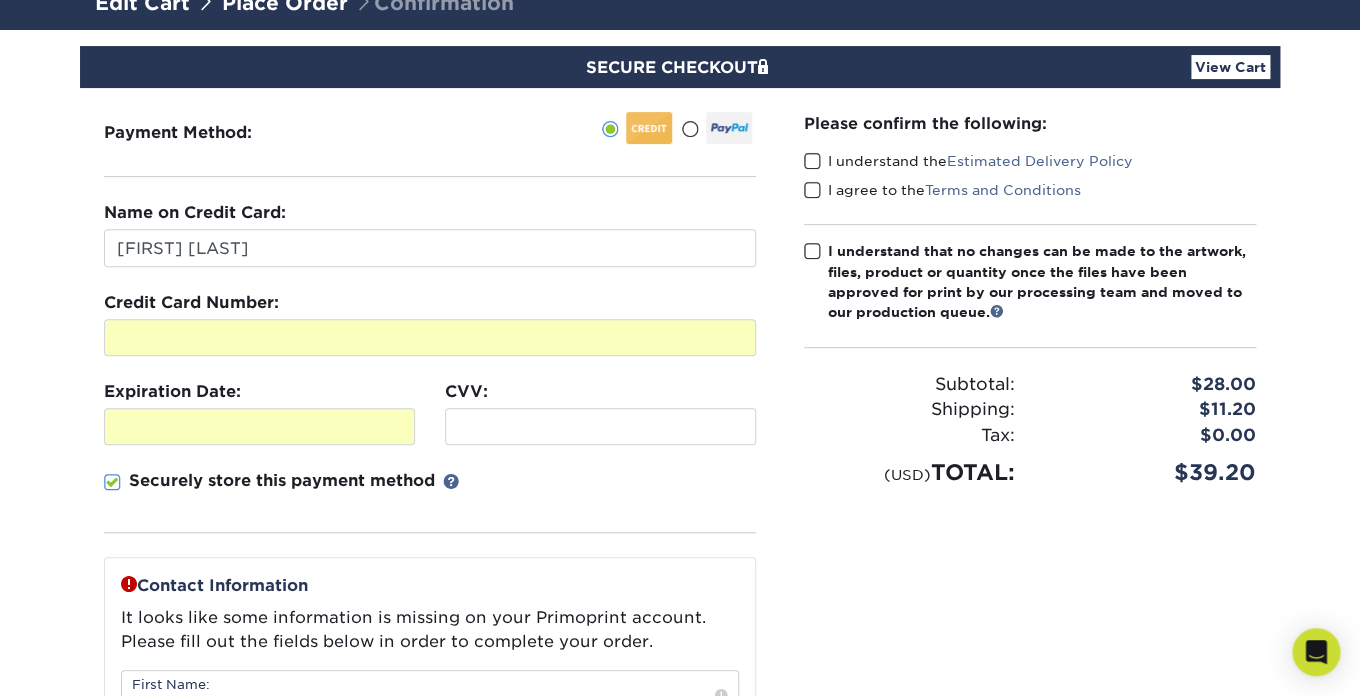 click at bounding box center (812, 161) 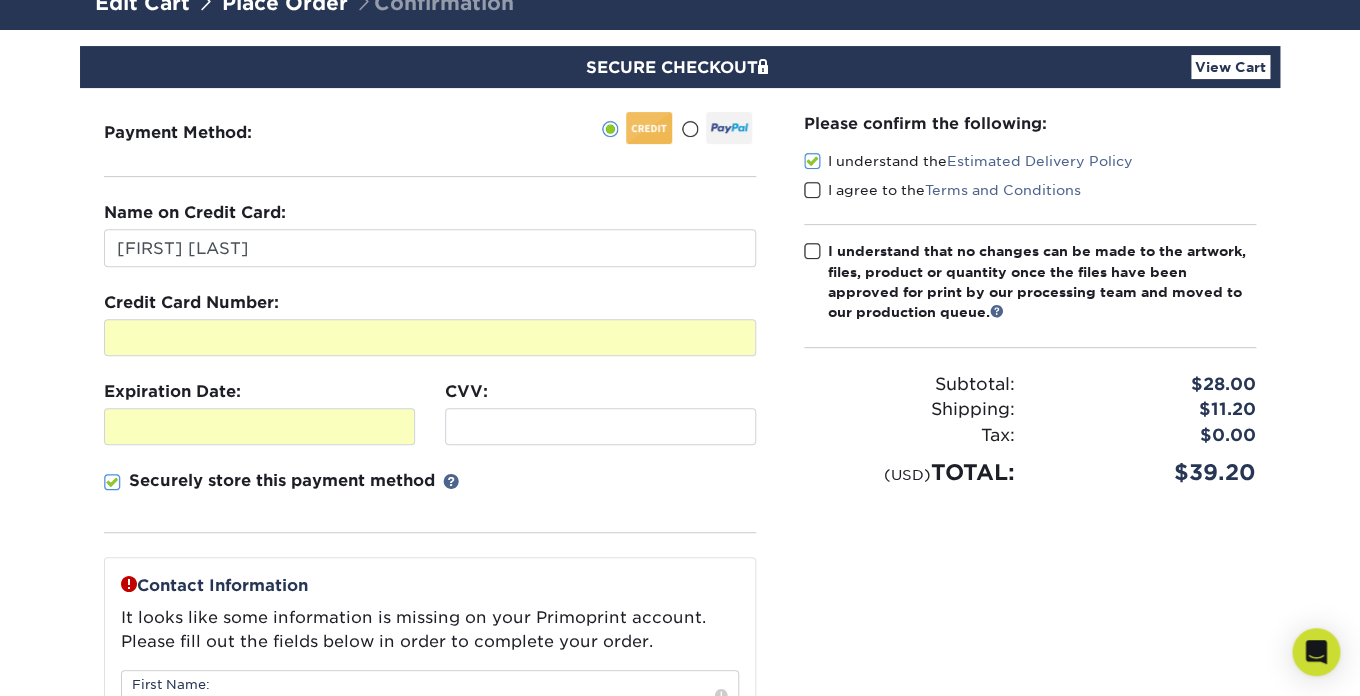 click at bounding box center (812, 190) 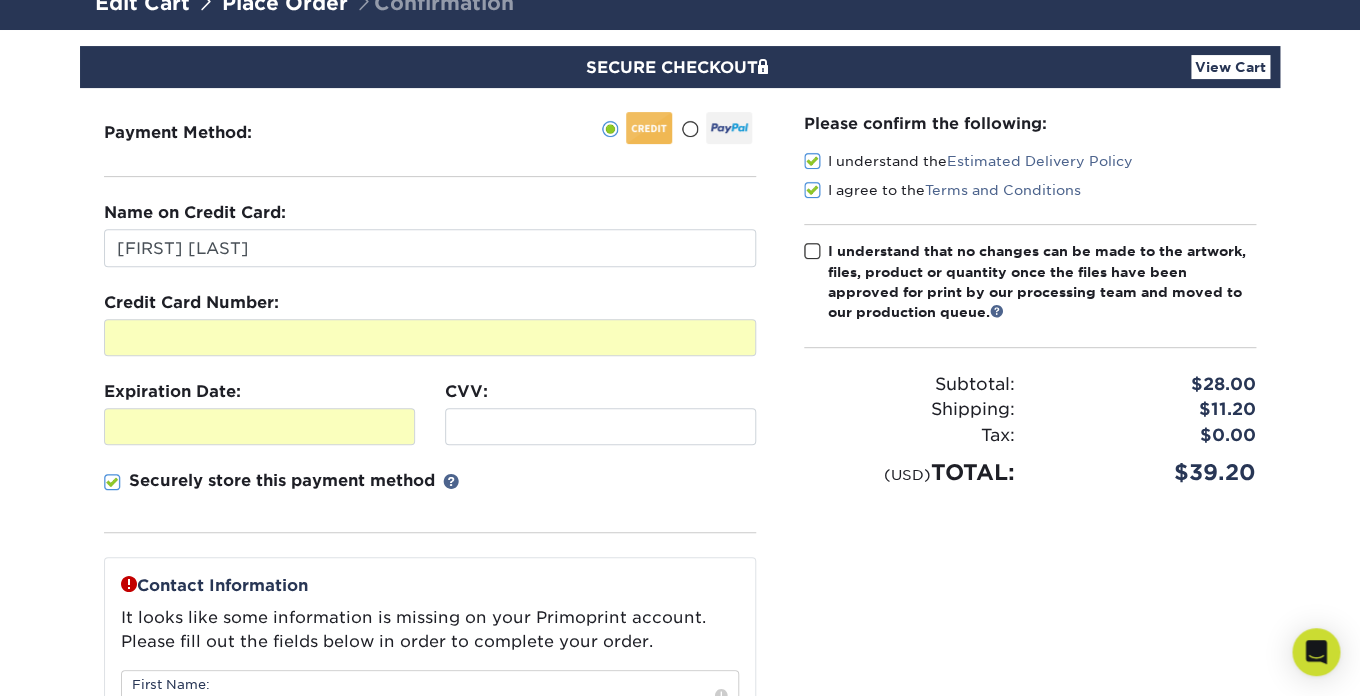 scroll, scrollTop: 152, scrollLeft: 0, axis: vertical 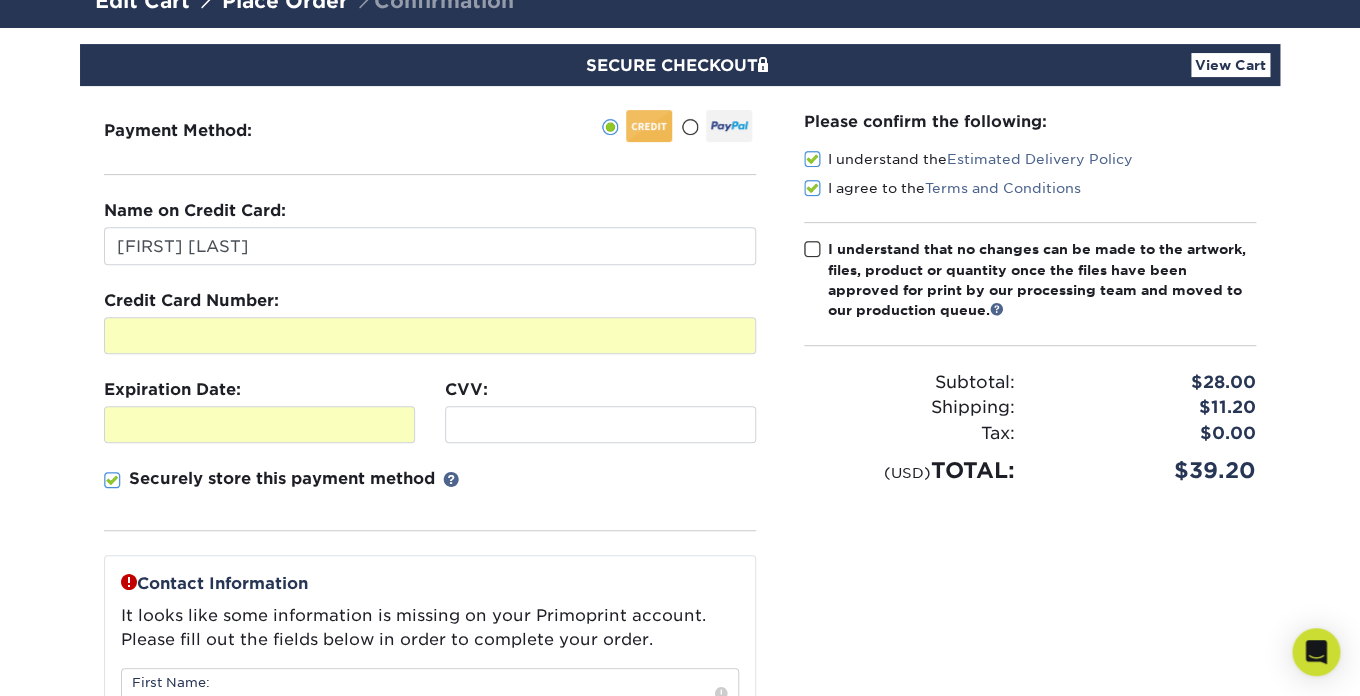 click at bounding box center (812, 249) 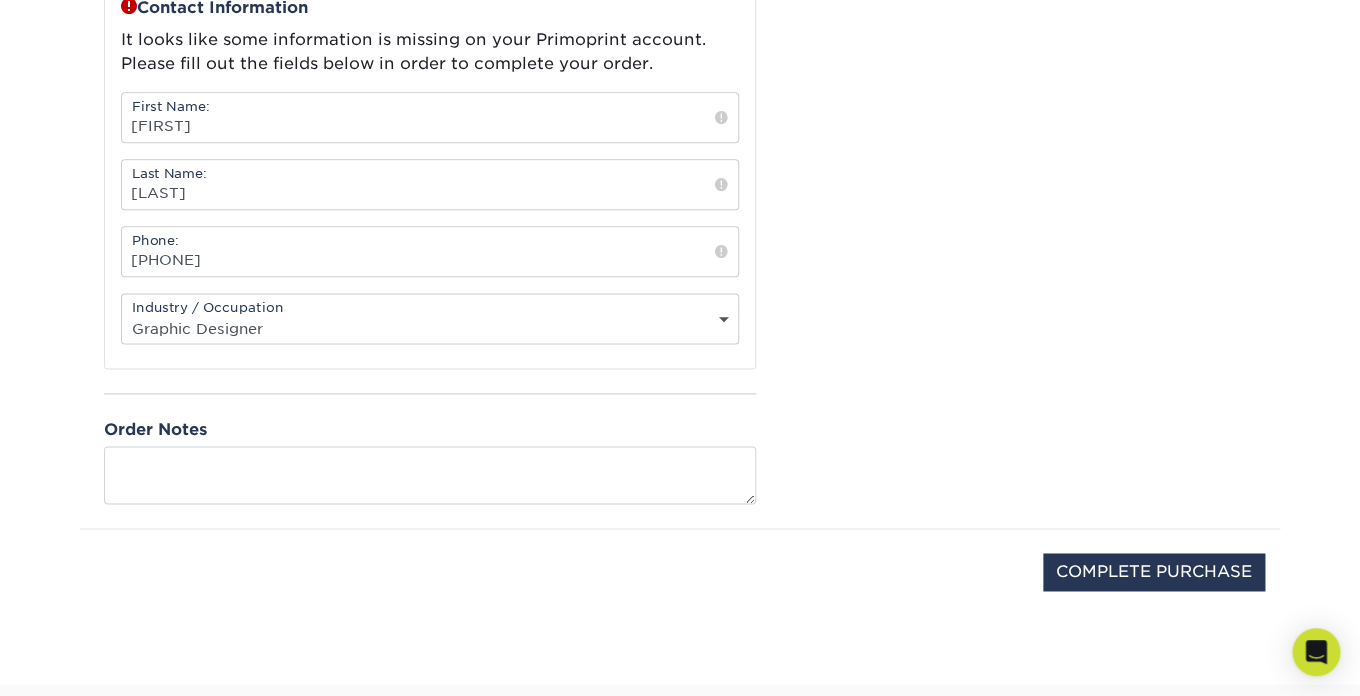 scroll, scrollTop: 765, scrollLeft: 0, axis: vertical 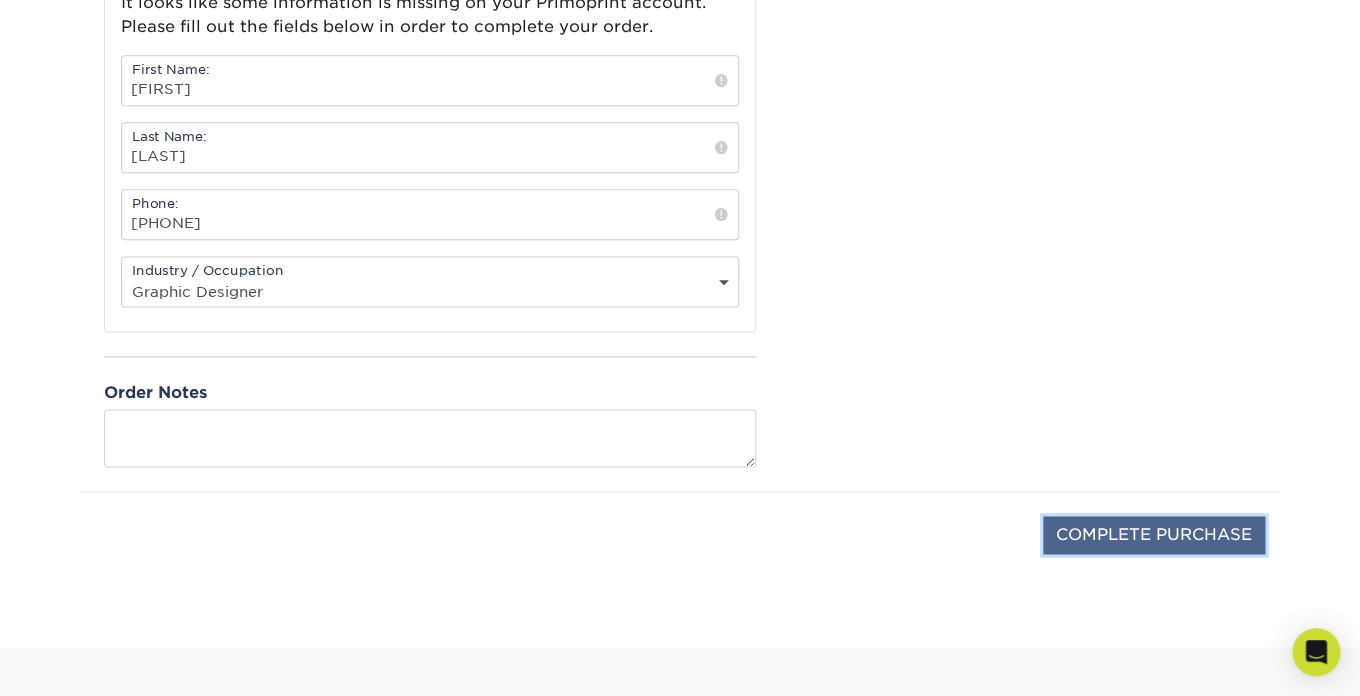 click on "COMPLETE PURCHASE" at bounding box center (1154, 535) 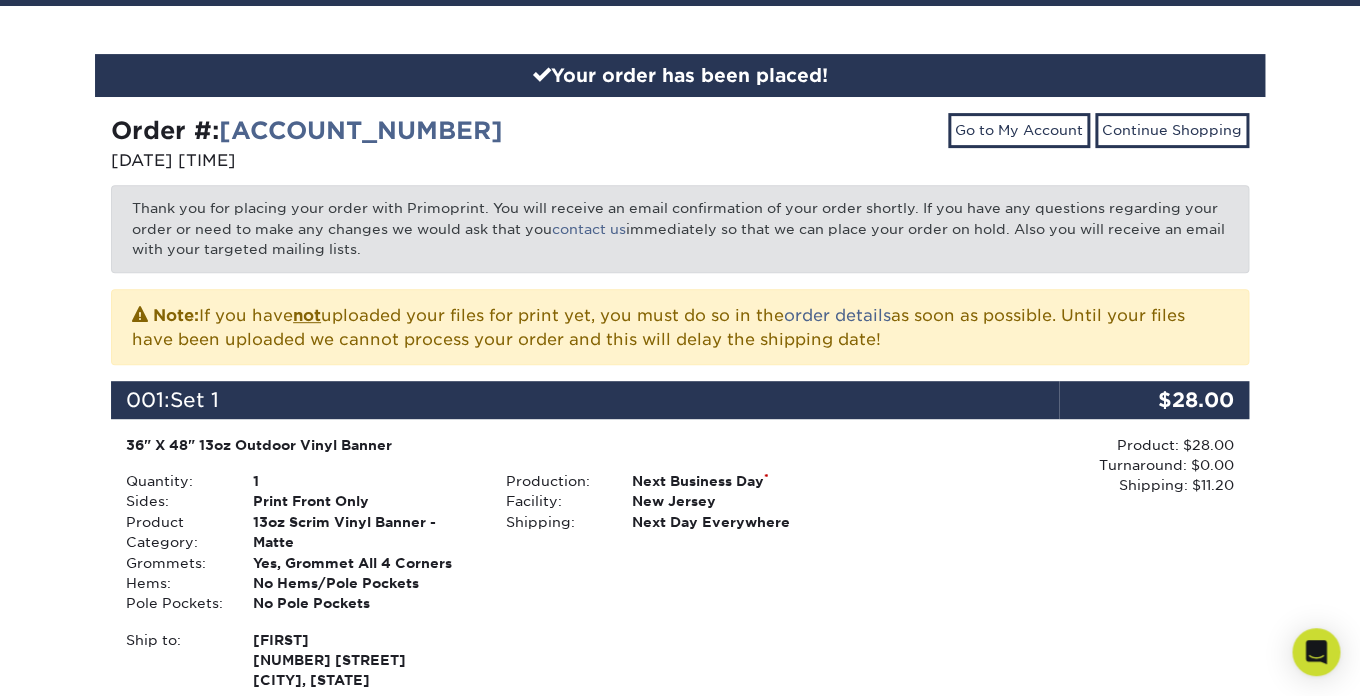 scroll, scrollTop: 174, scrollLeft: 0, axis: vertical 